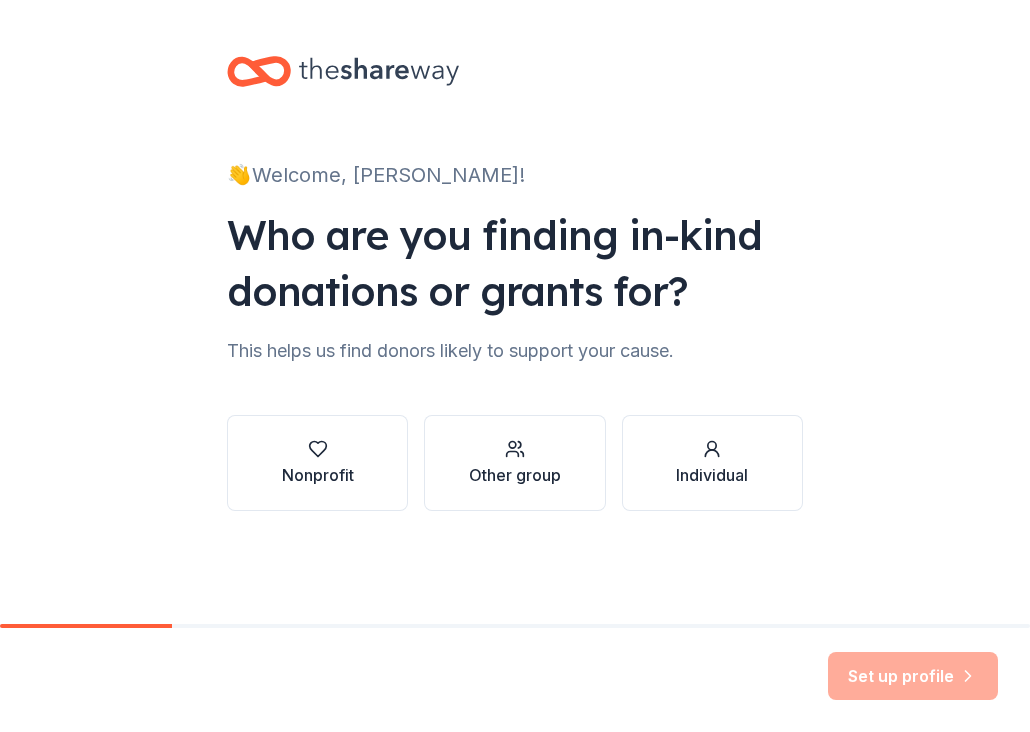 scroll, scrollTop: 0, scrollLeft: 0, axis: both 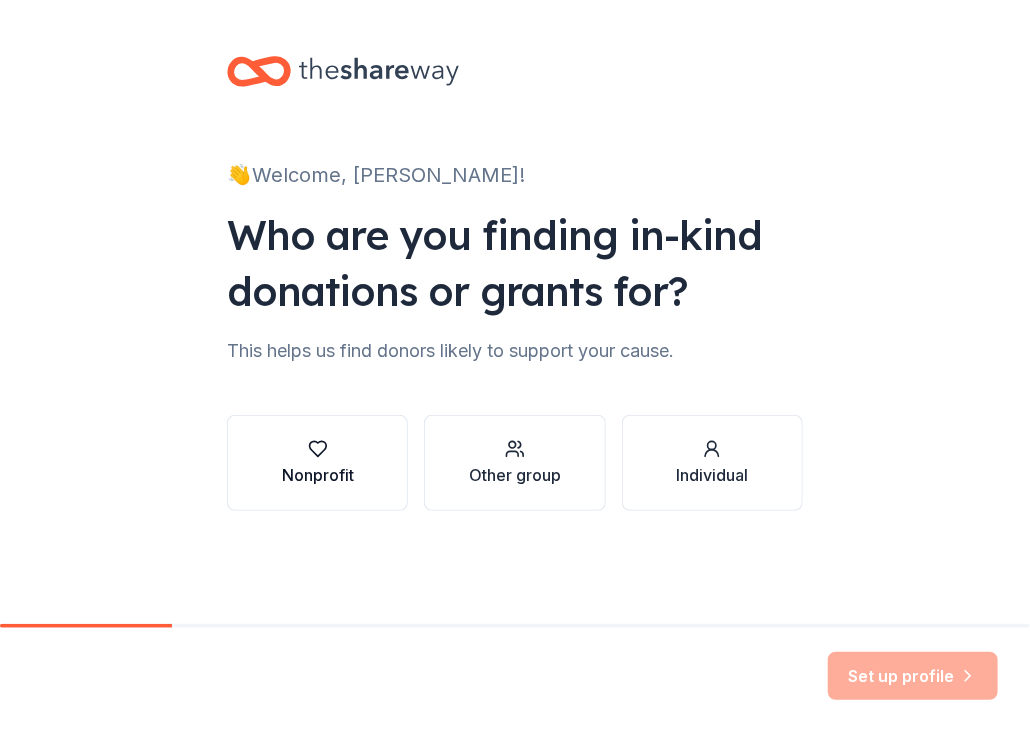 click on "Nonprofit" at bounding box center [318, 475] 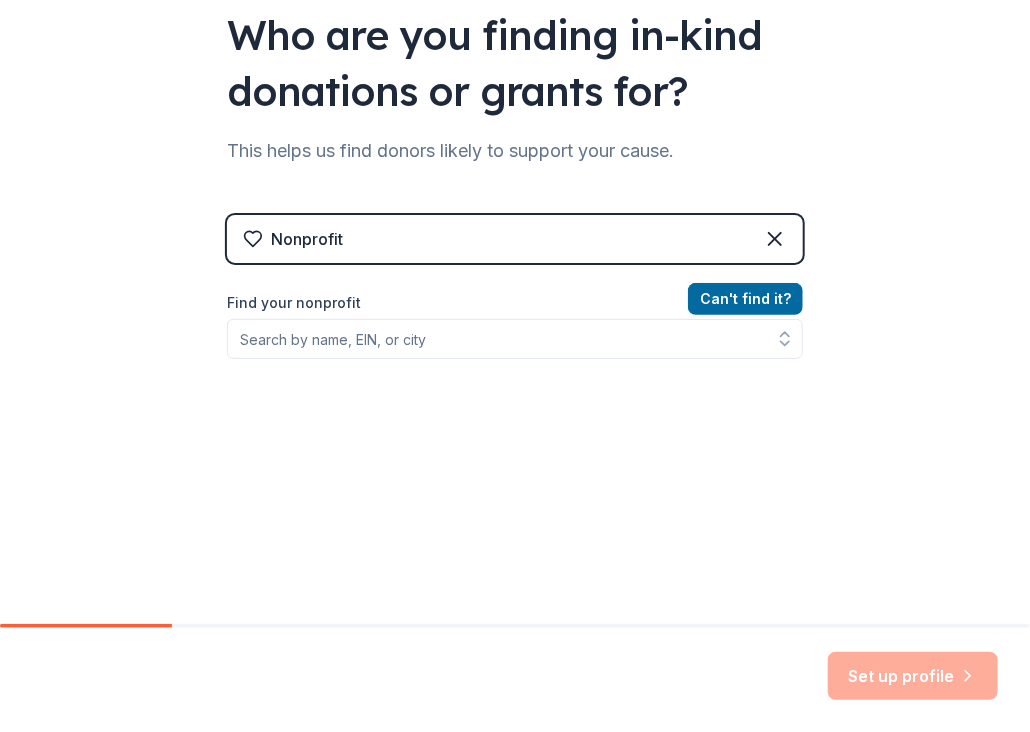 scroll, scrollTop: 231, scrollLeft: 0, axis: vertical 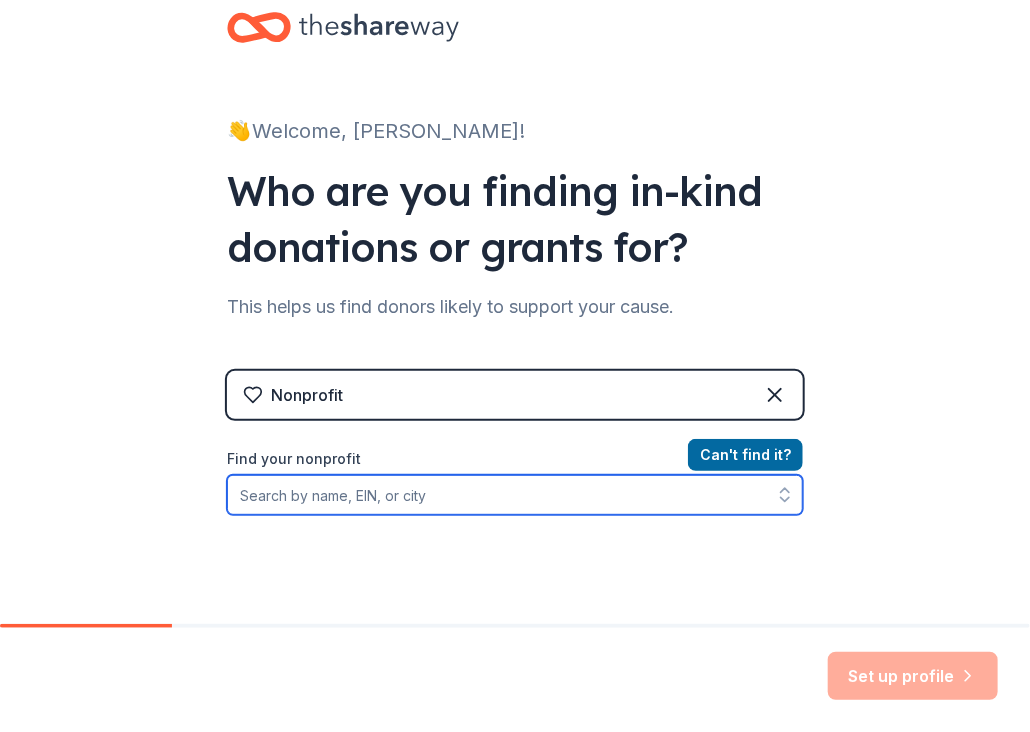 click on "Find your nonprofit" at bounding box center [515, 495] 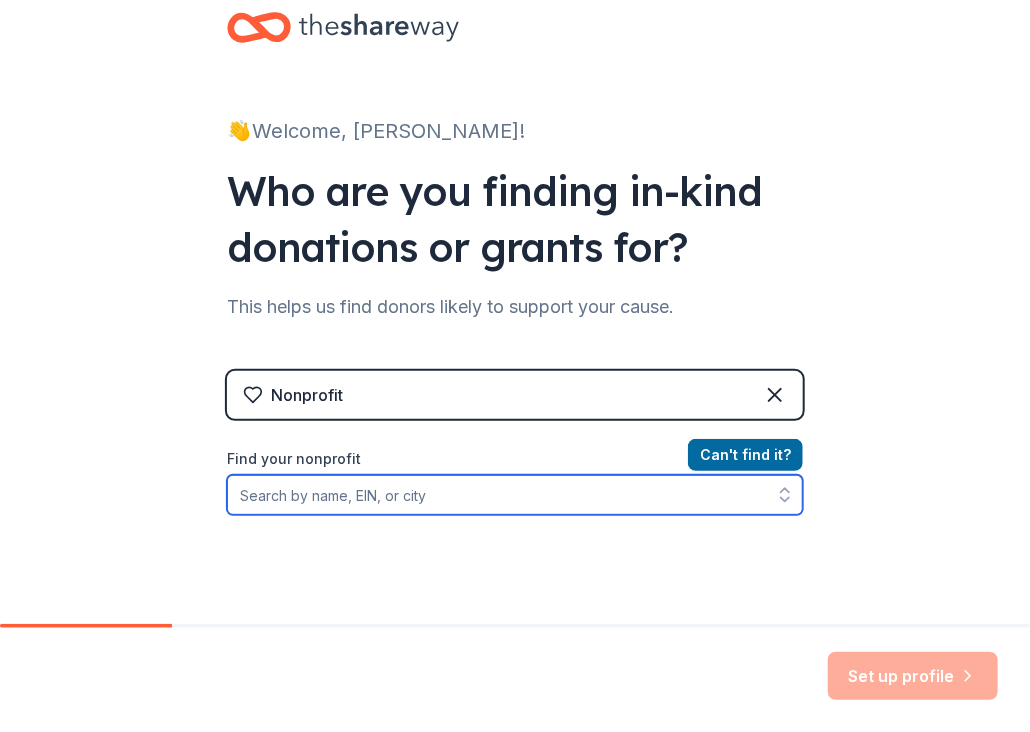 click on "Find your nonprofit" at bounding box center [515, 495] 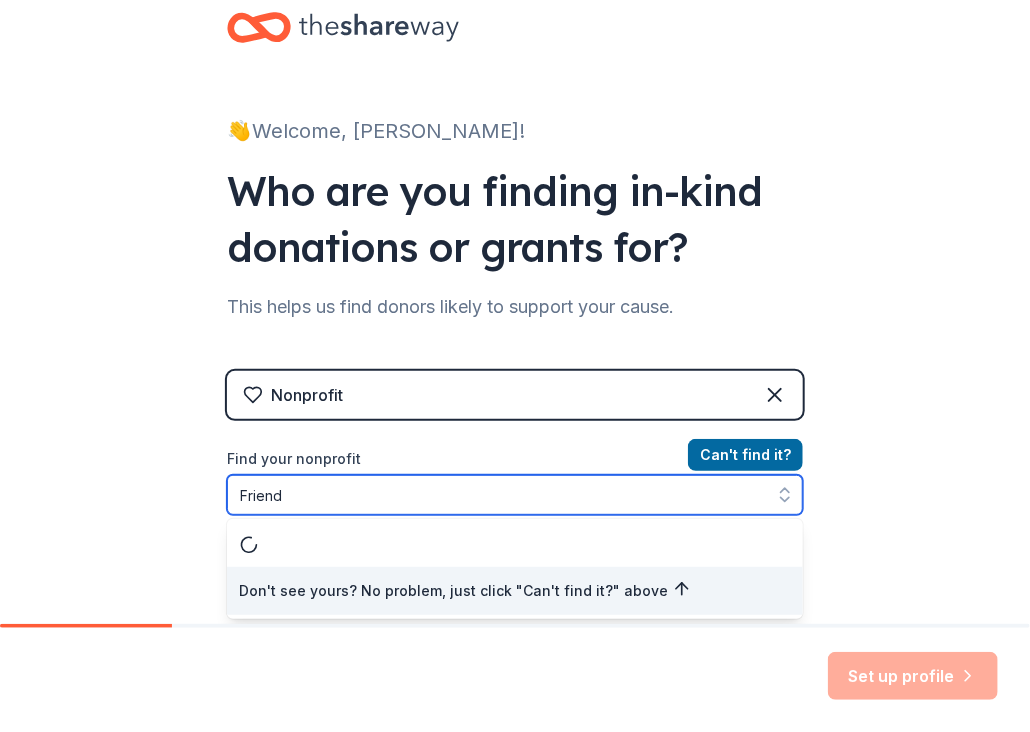 type on "Friends" 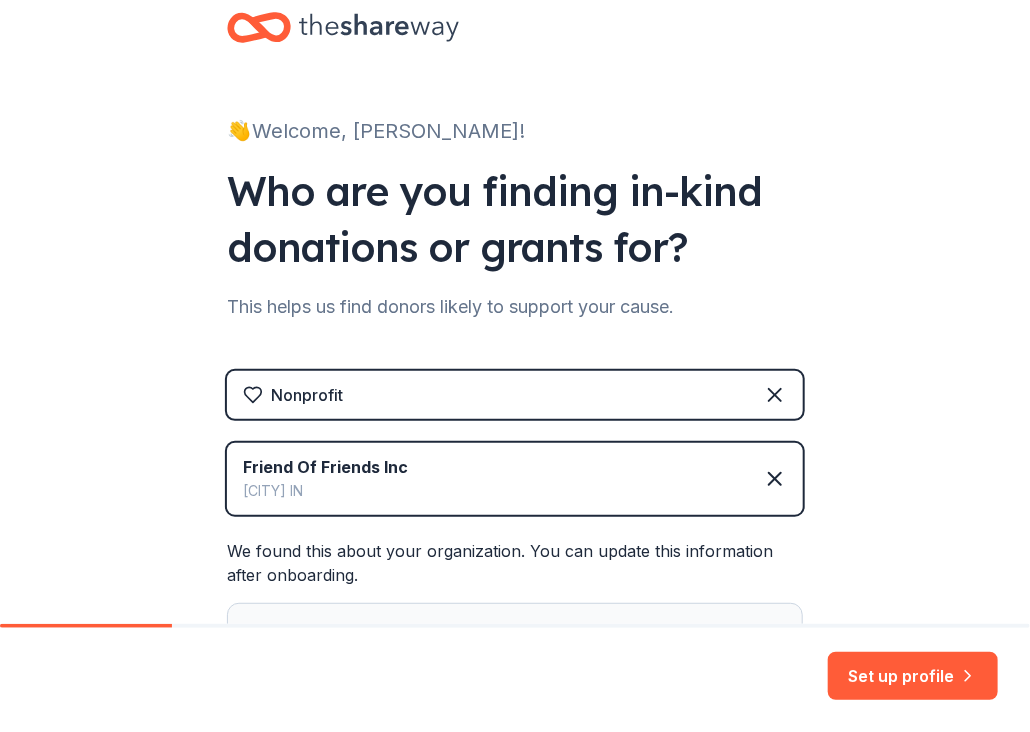 click on "[CITY] [STATE]" at bounding box center [325, 491] 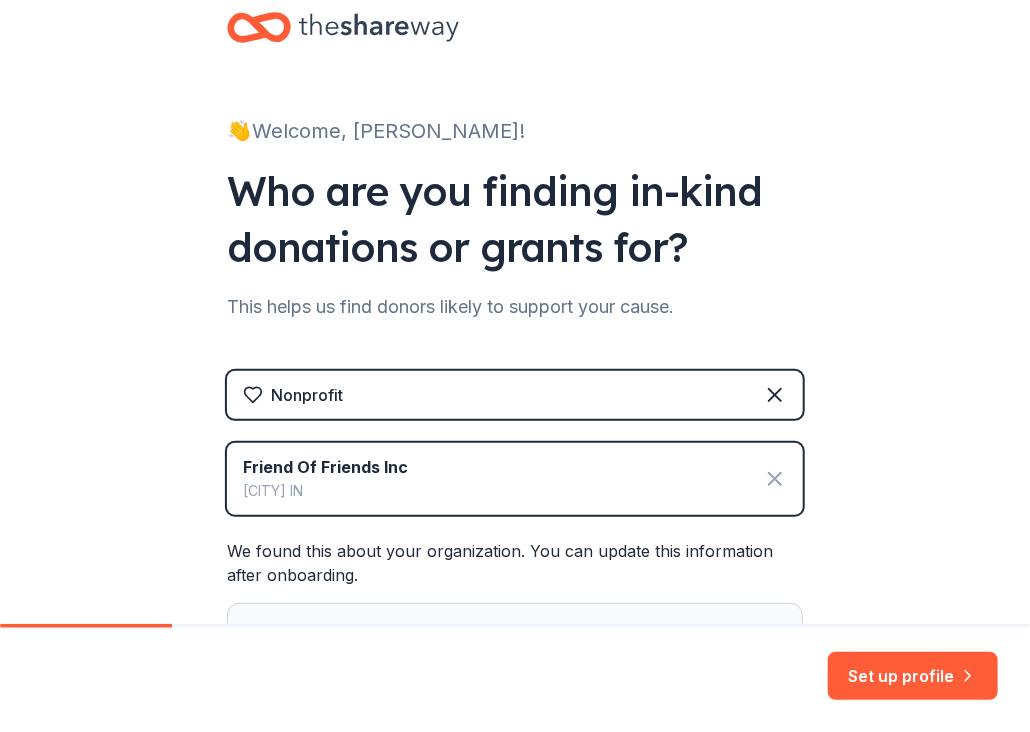 click 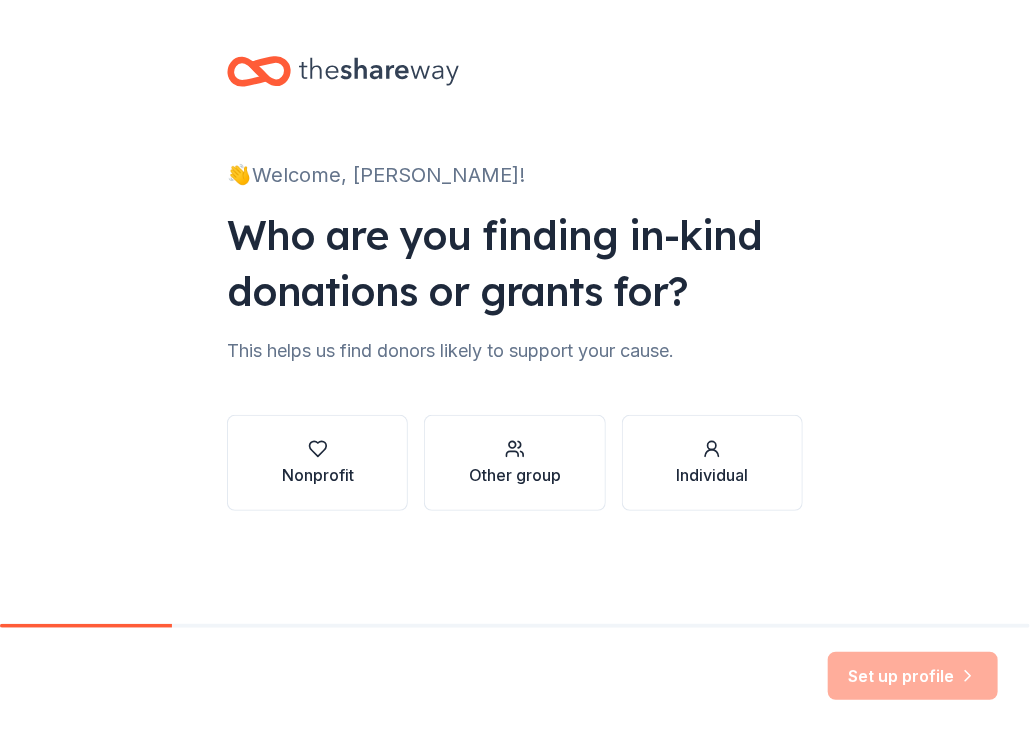 scroll, scrollTop: 0, scrollLeft: 0, axis: both 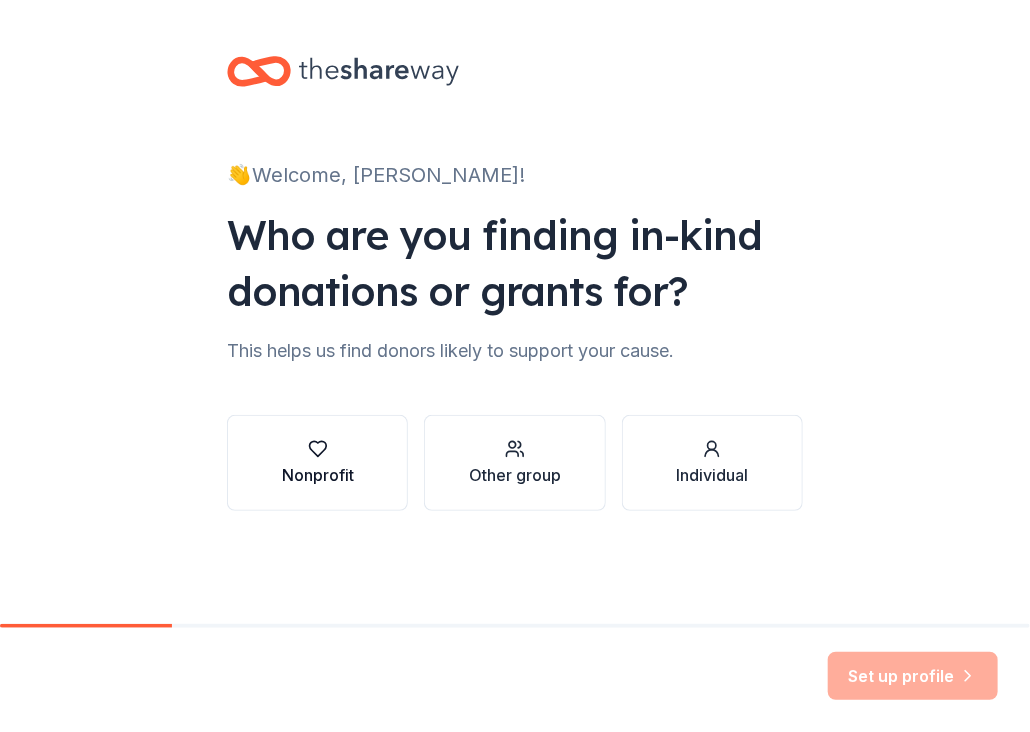 click on "Nonprofit" at bounding box center [318, 475] 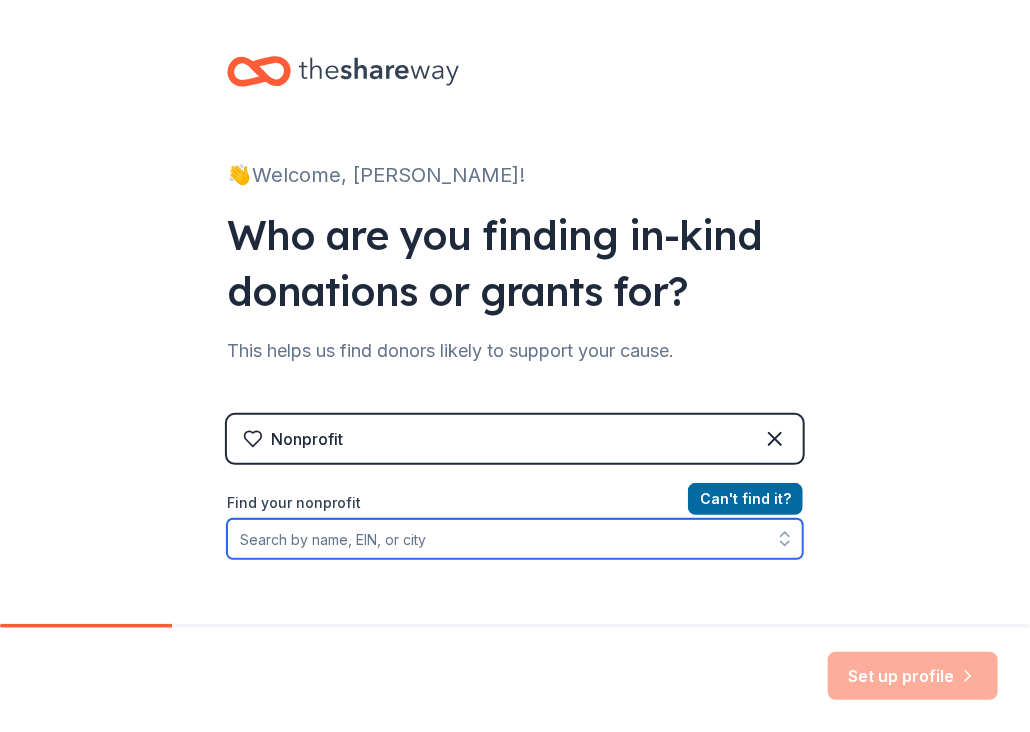 click on "Find your nonprofit" at bounding box center (515, 539) 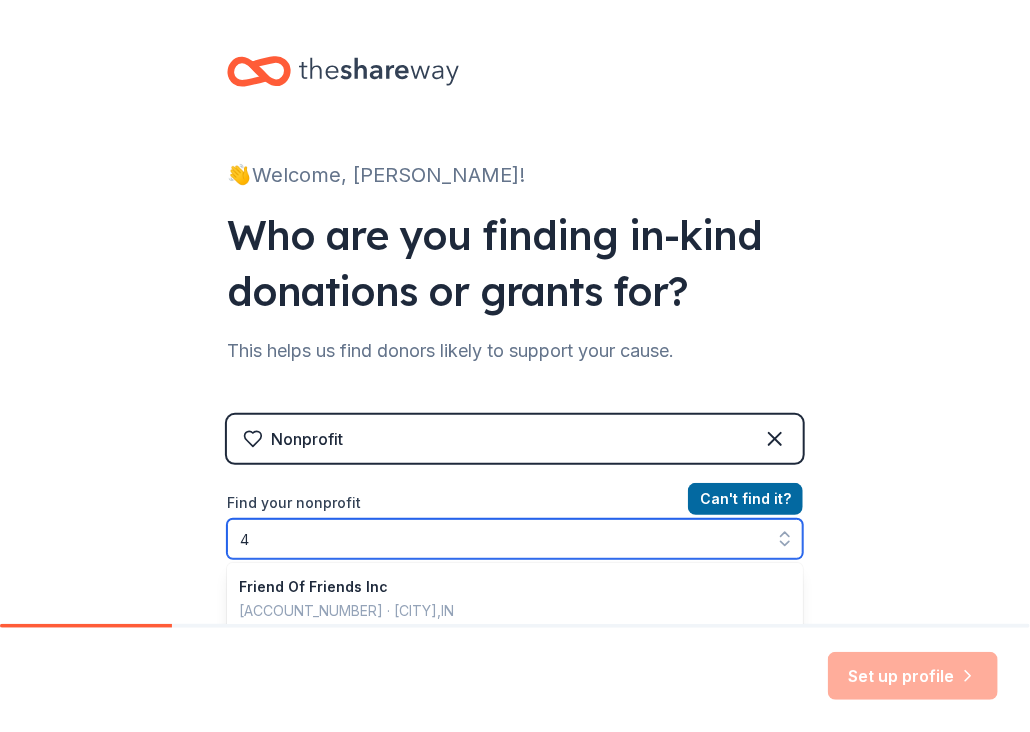 scroll, scrollTop: 179, scrollLeft: 0, axis: vertical 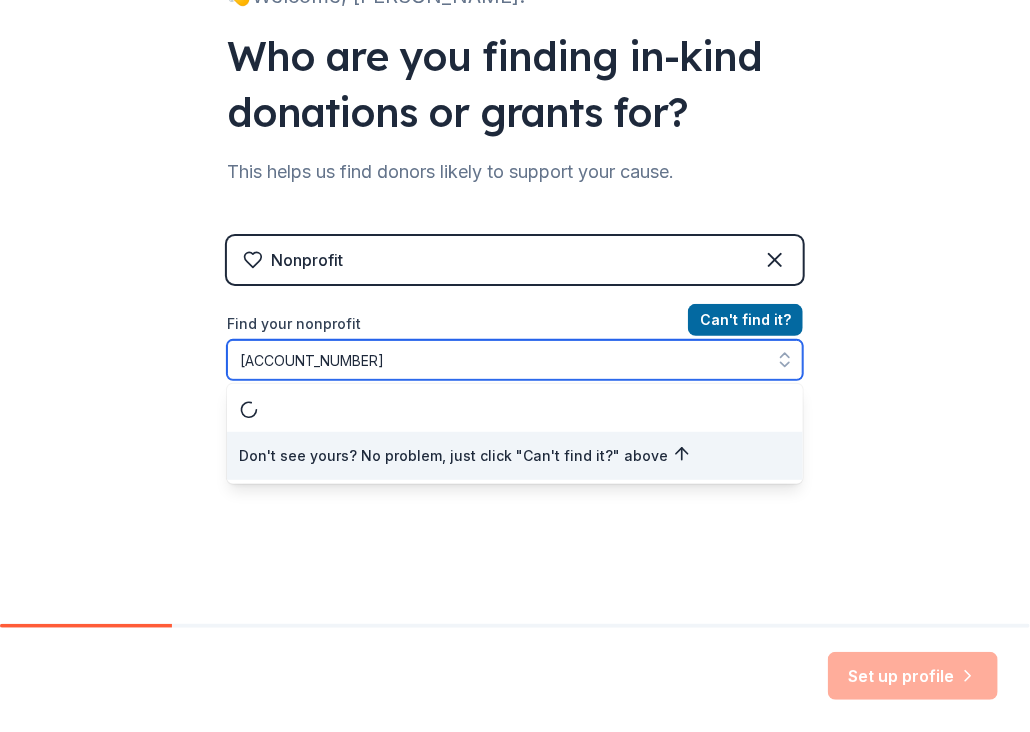 type on "[ACCOUNT_NUMBER]" 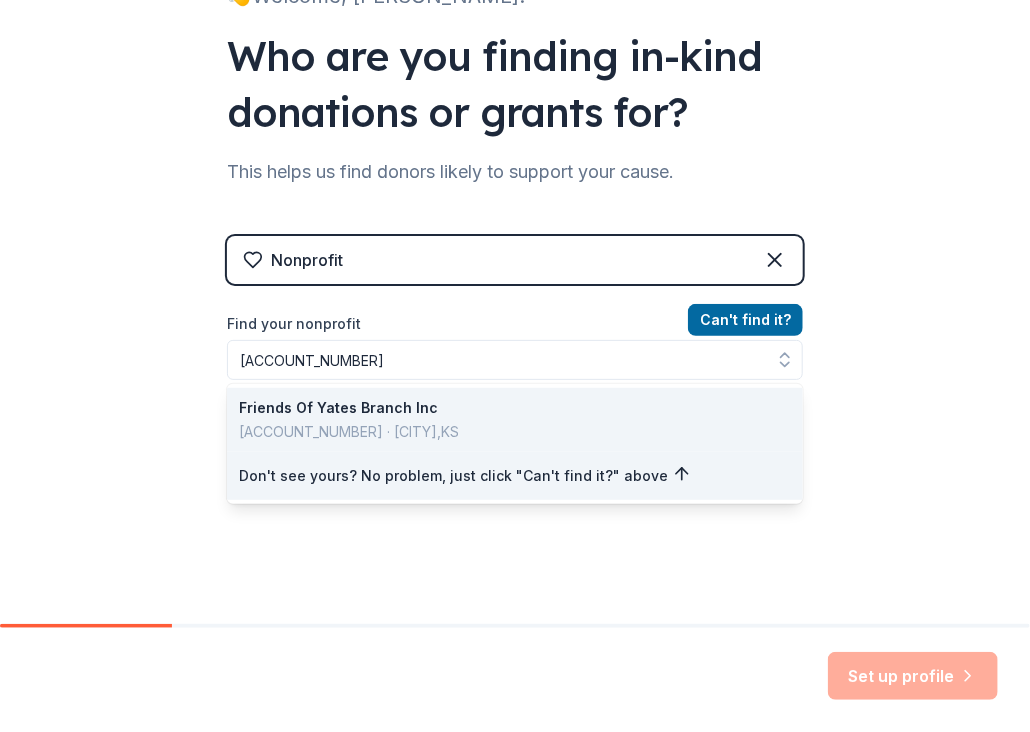 scroll, scrollTop: 59, scrollLeft: 0, axis: vertical 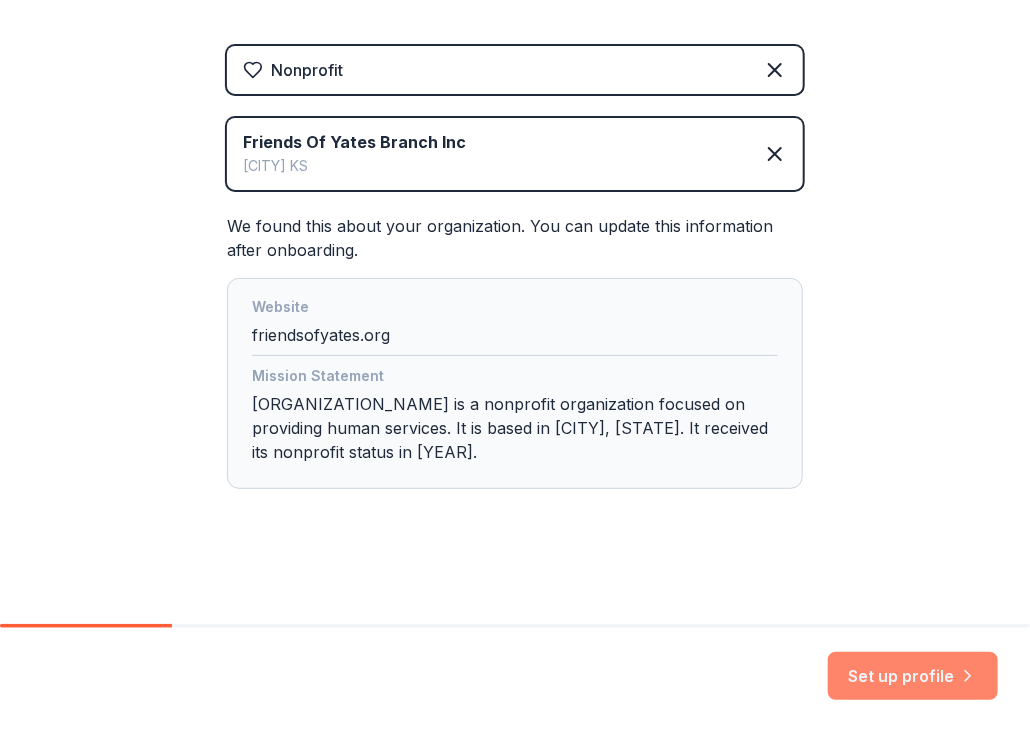 click on "Set up profile" at bounding box center (913, 676) 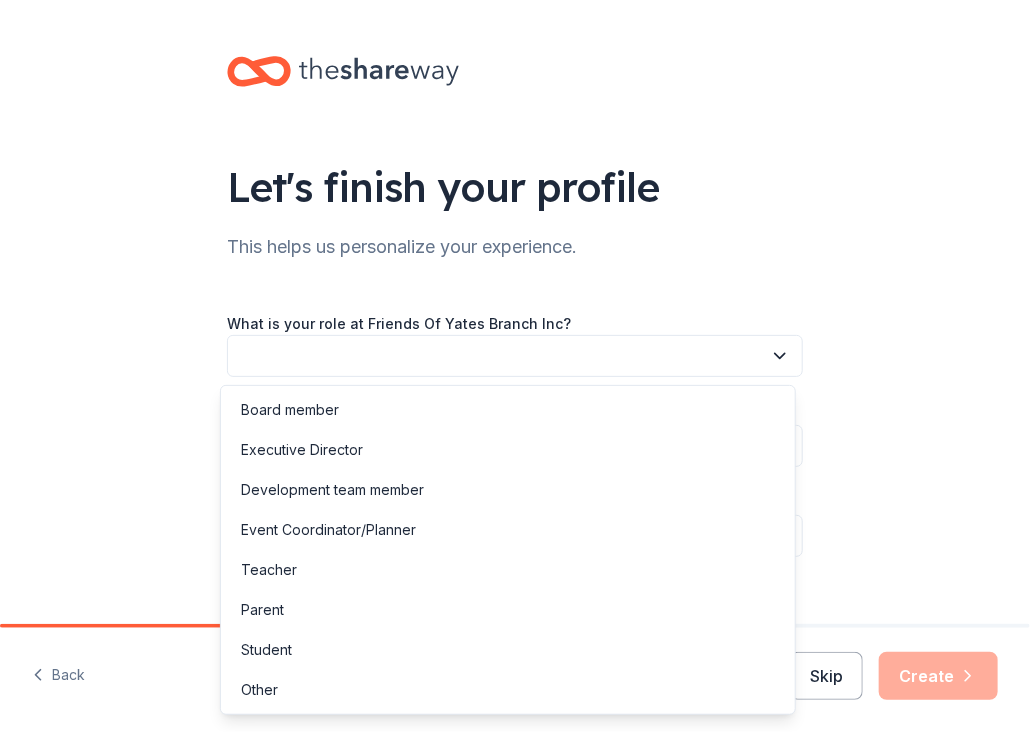 click 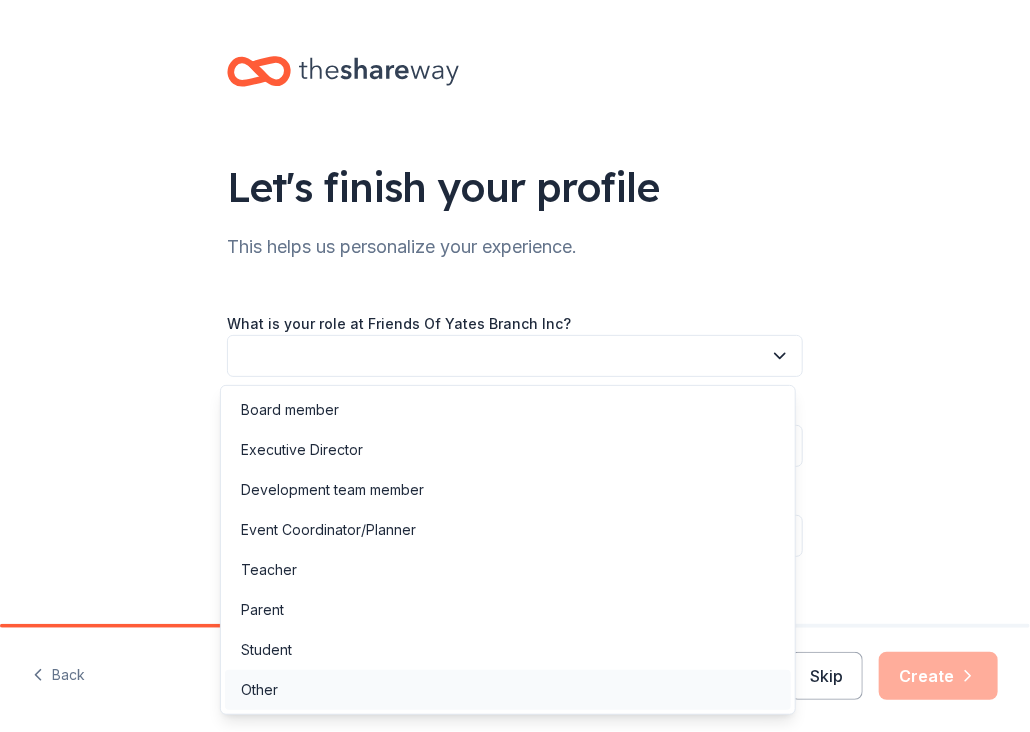 click on "Other" at bounding box center [508, 690] 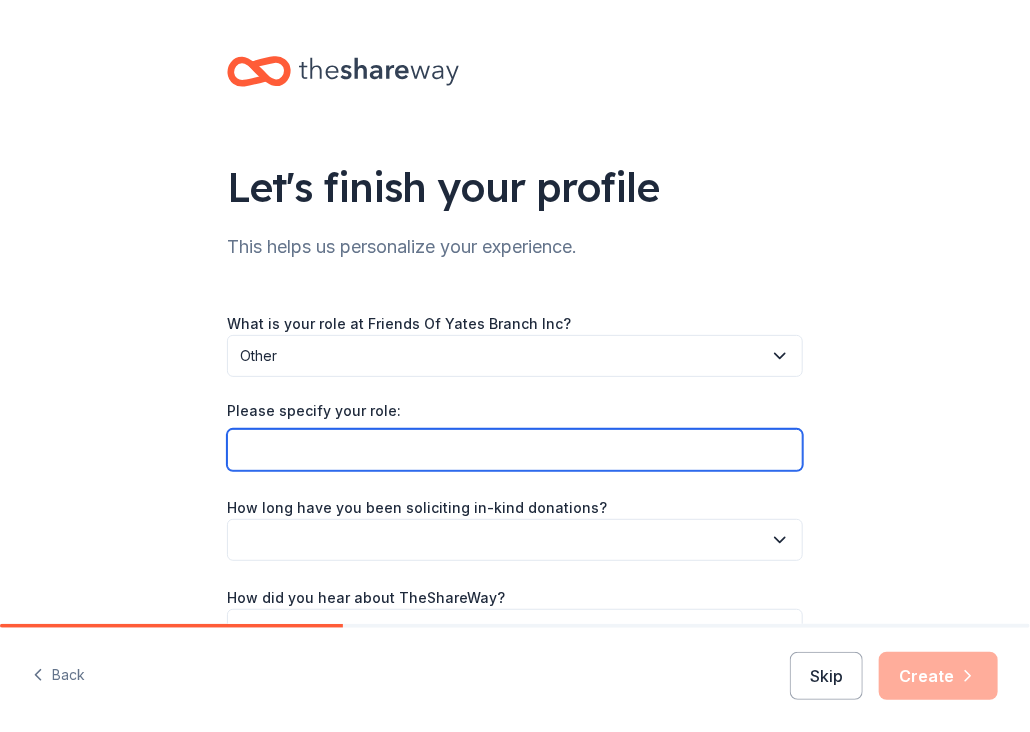 click on "Please specify your role:" at bounding box center [515, 450] 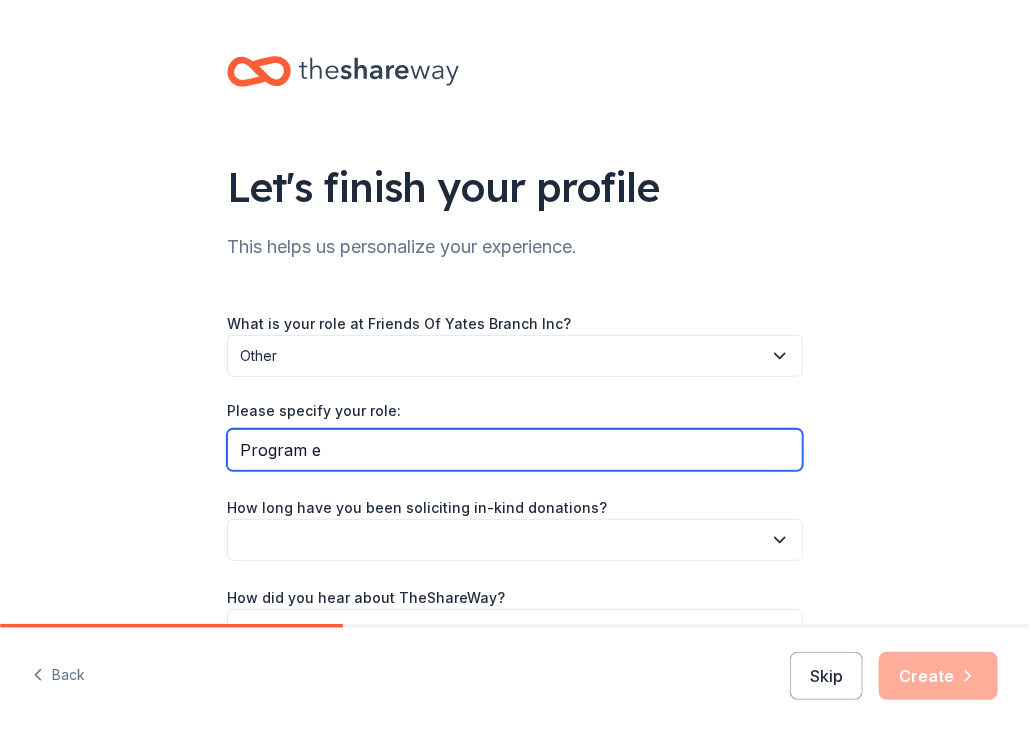 type on "Program" 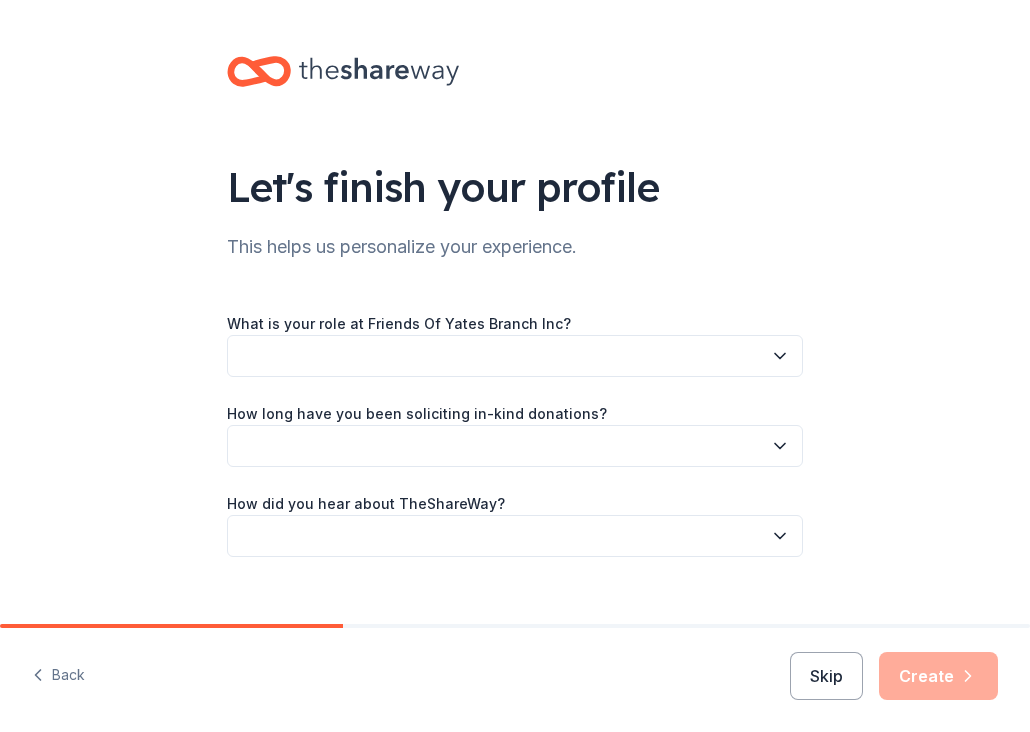 scroll, scrollTop: 0, scrollLeft: 0, axis: both 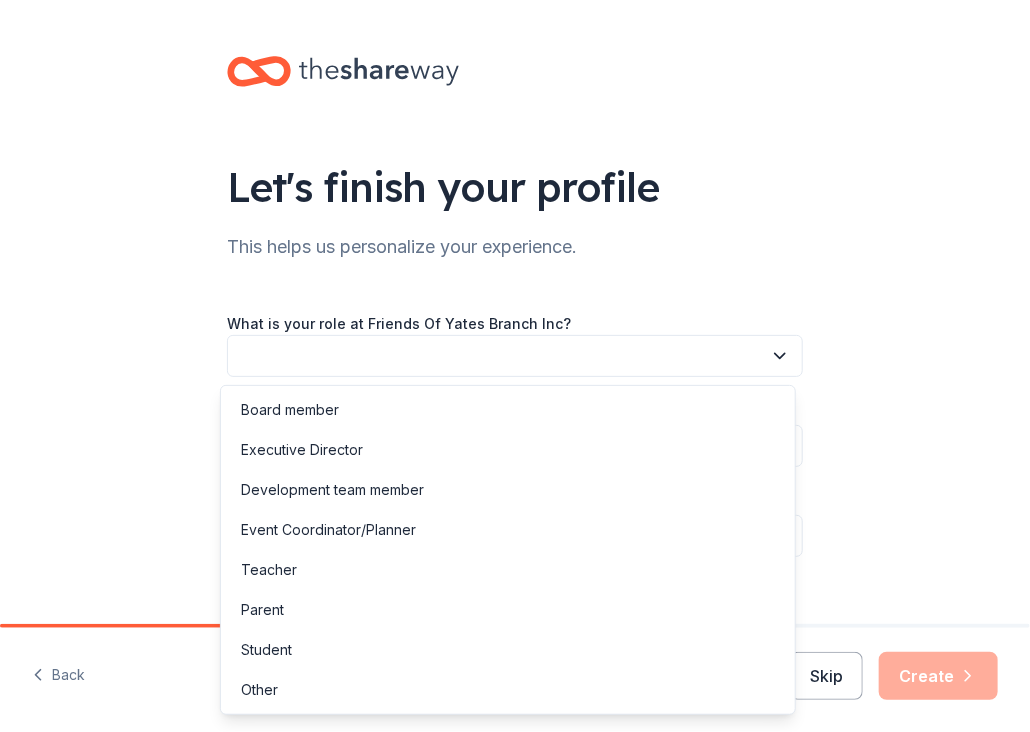 click 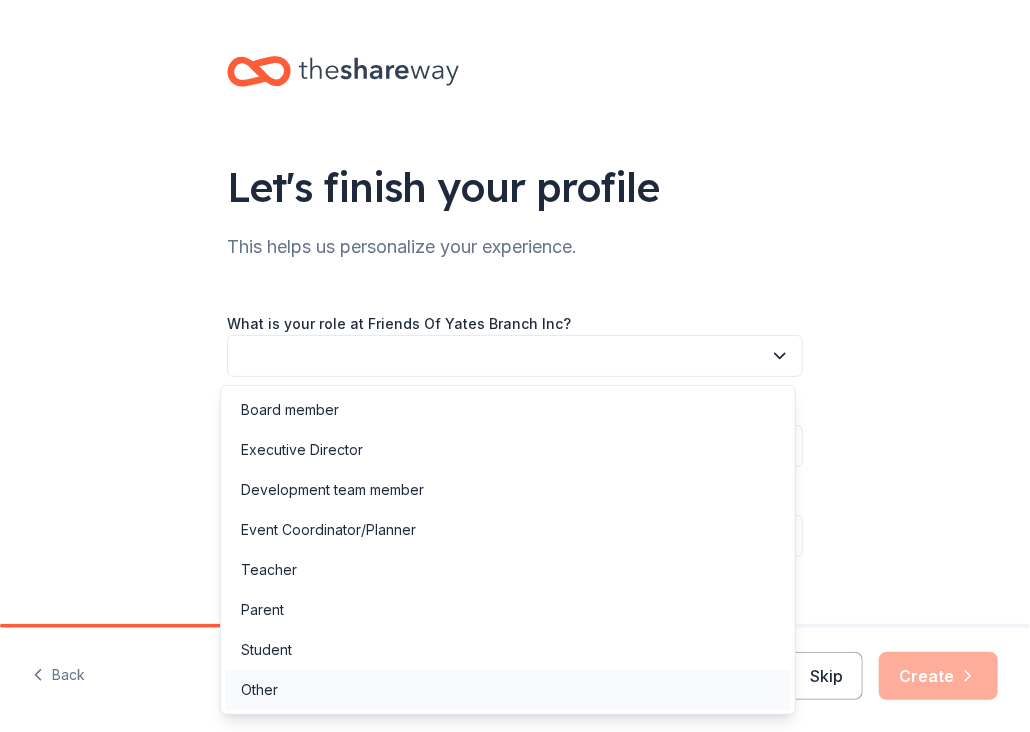 click on "Other" at bounding box center [508, 690] 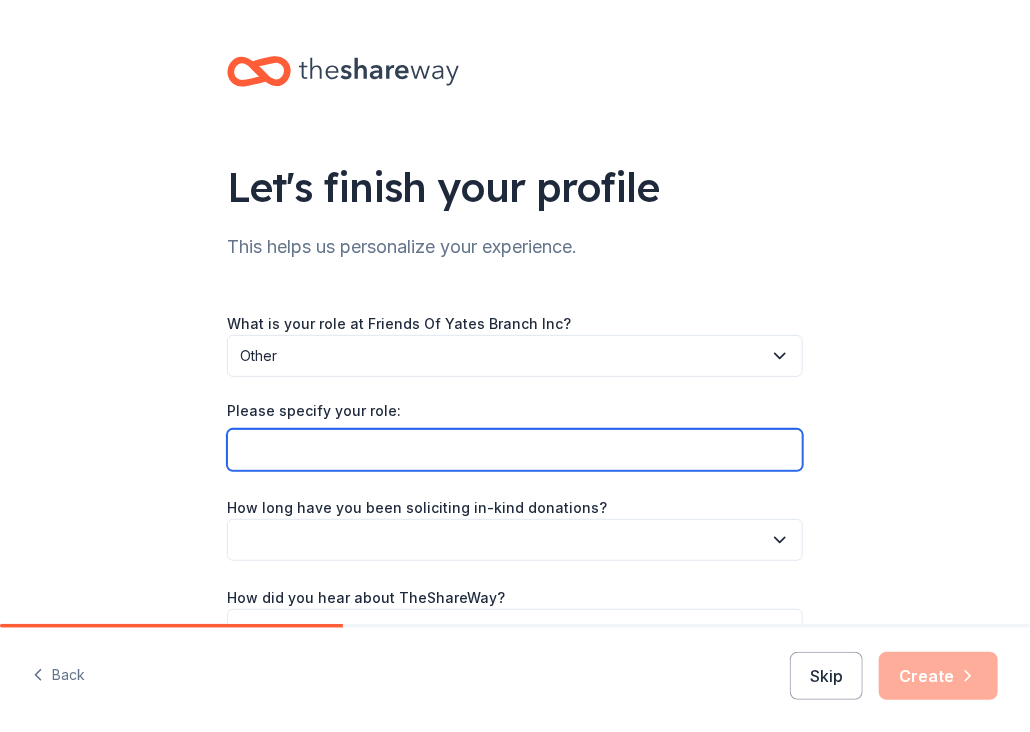 click on "Please specify your role:" at bounding box center (515, 450) 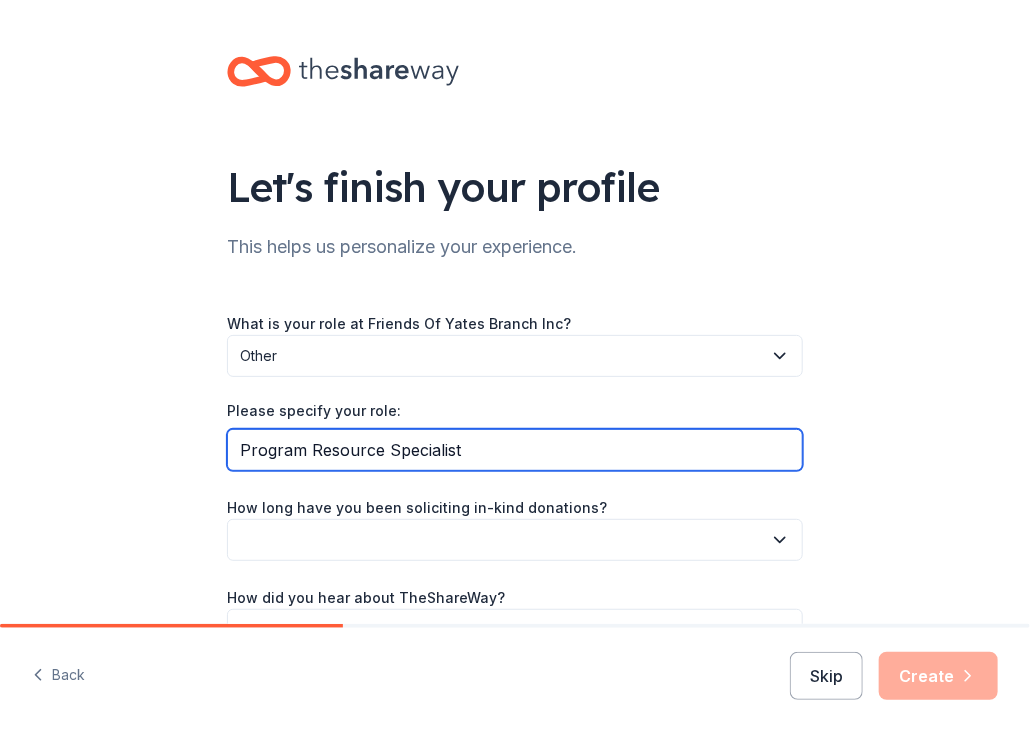 type on "Program Resource Specialist" 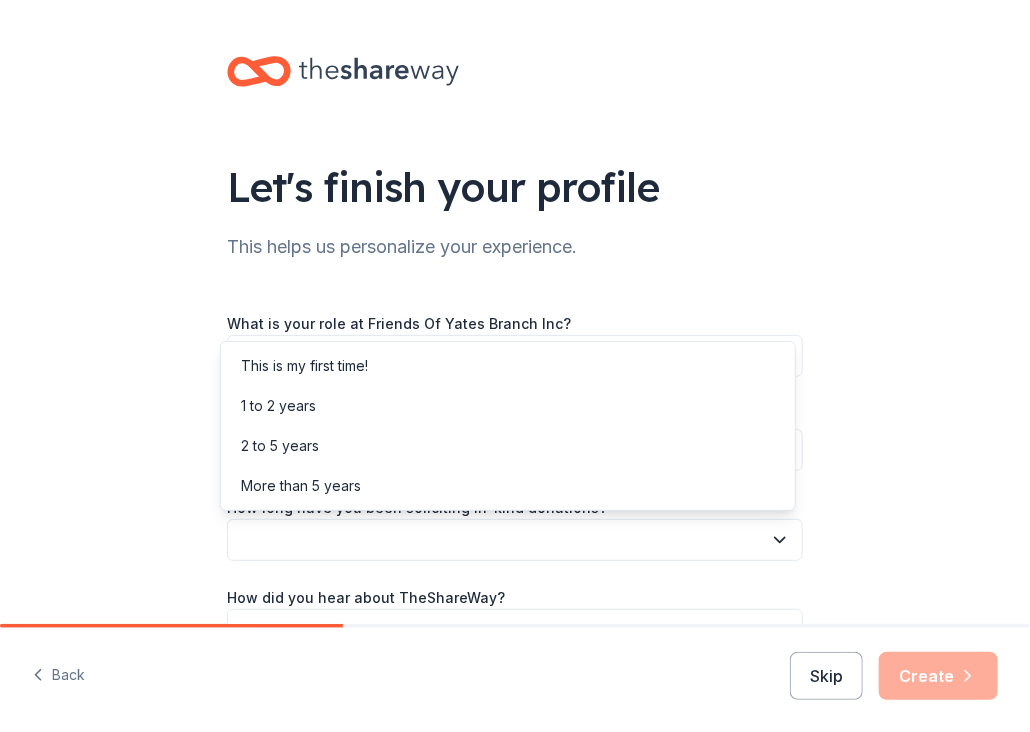 click 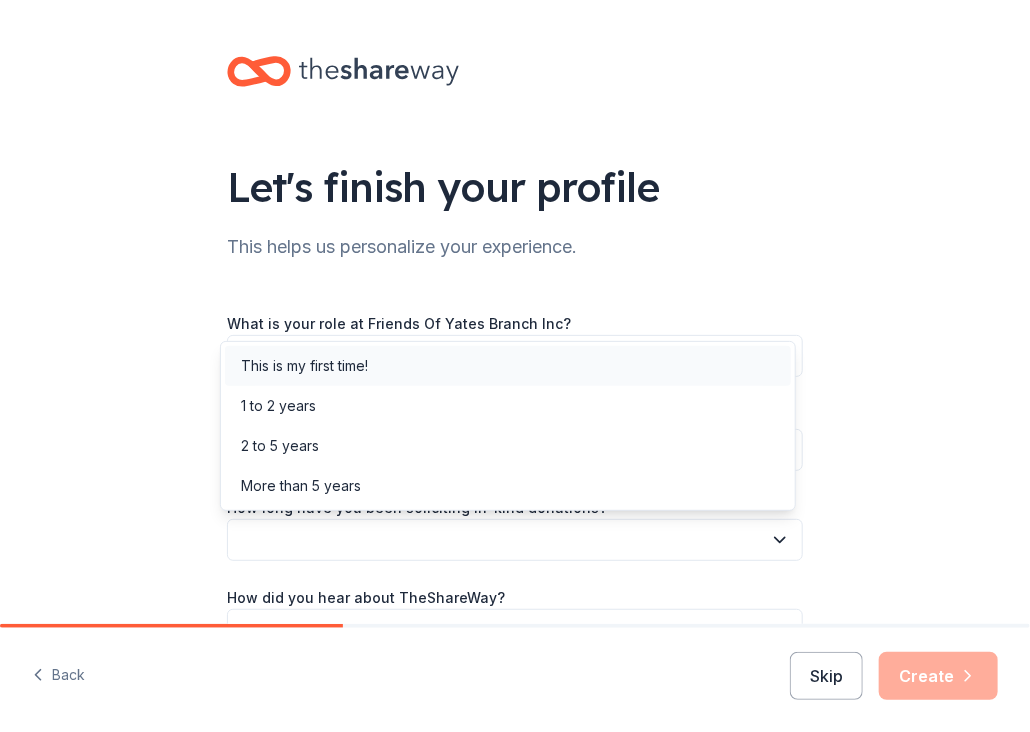 click on "This is my first time!" at bounding box center [508, 366] 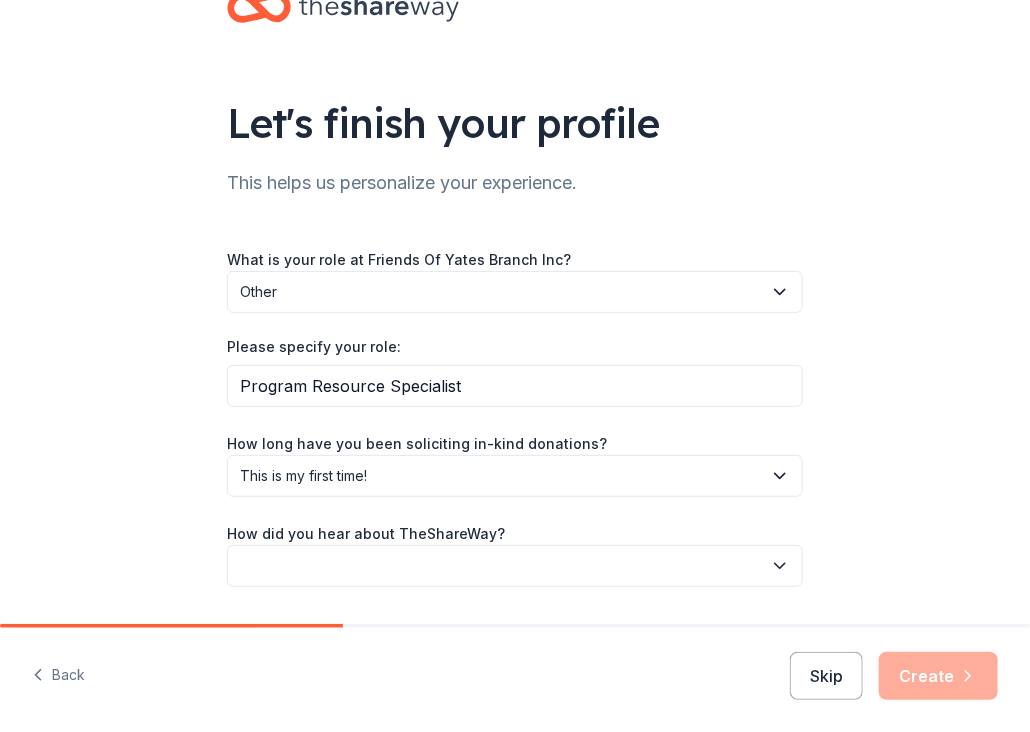 scroll, scrollTop: 122, scrollLeft: 0, axis: vertical 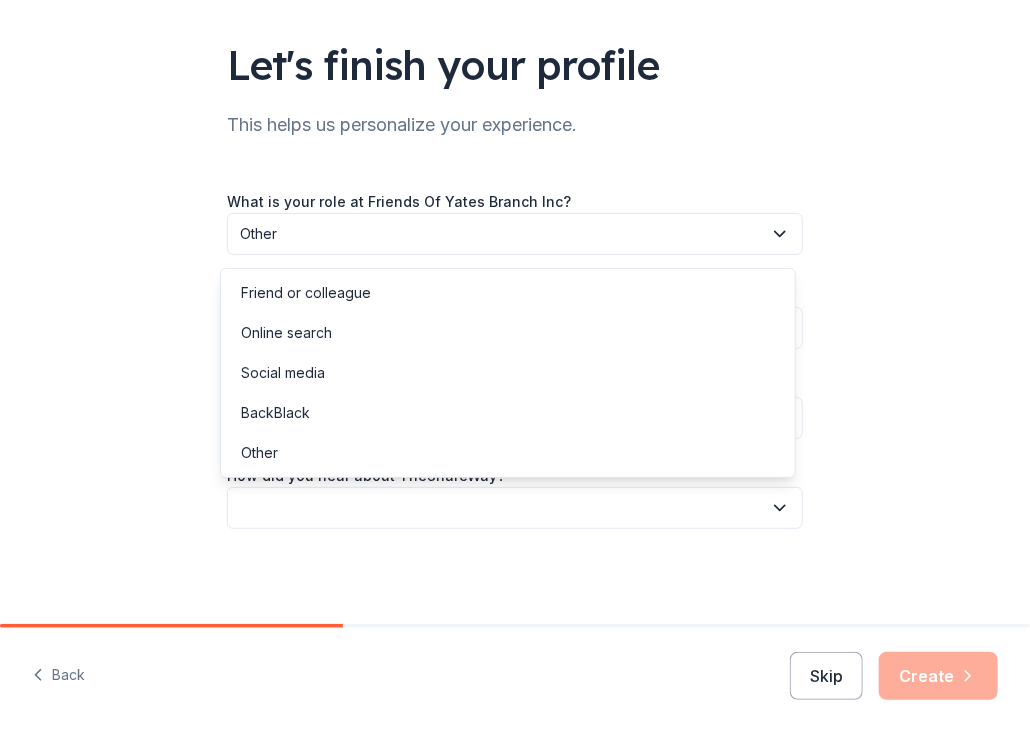 click 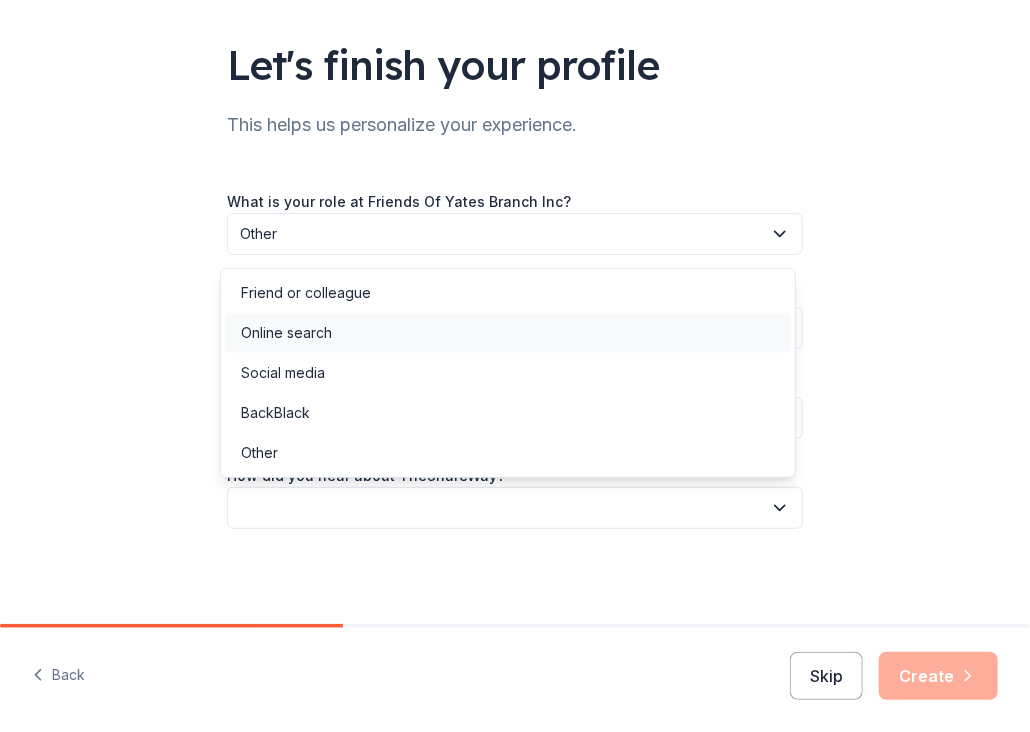 click on "Online search" at bounding box center [508, 333] 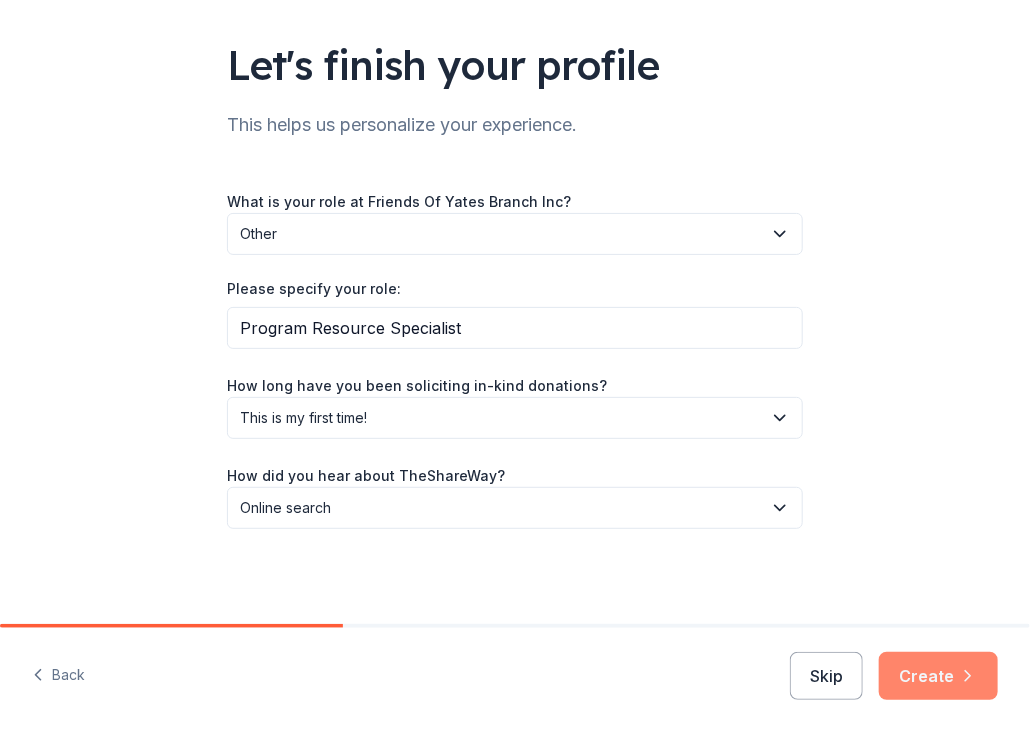 click on "Create" at bounding box center (938, 676) 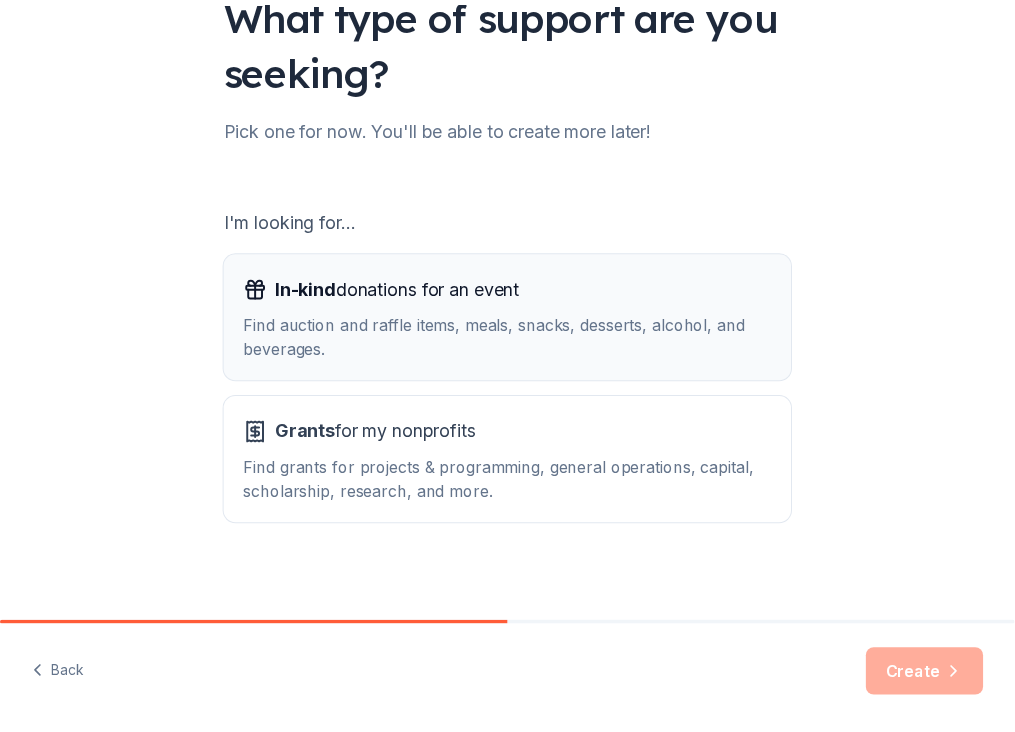 scroll, scrollTop: 175, scrollLeft: 0, axis: vertical 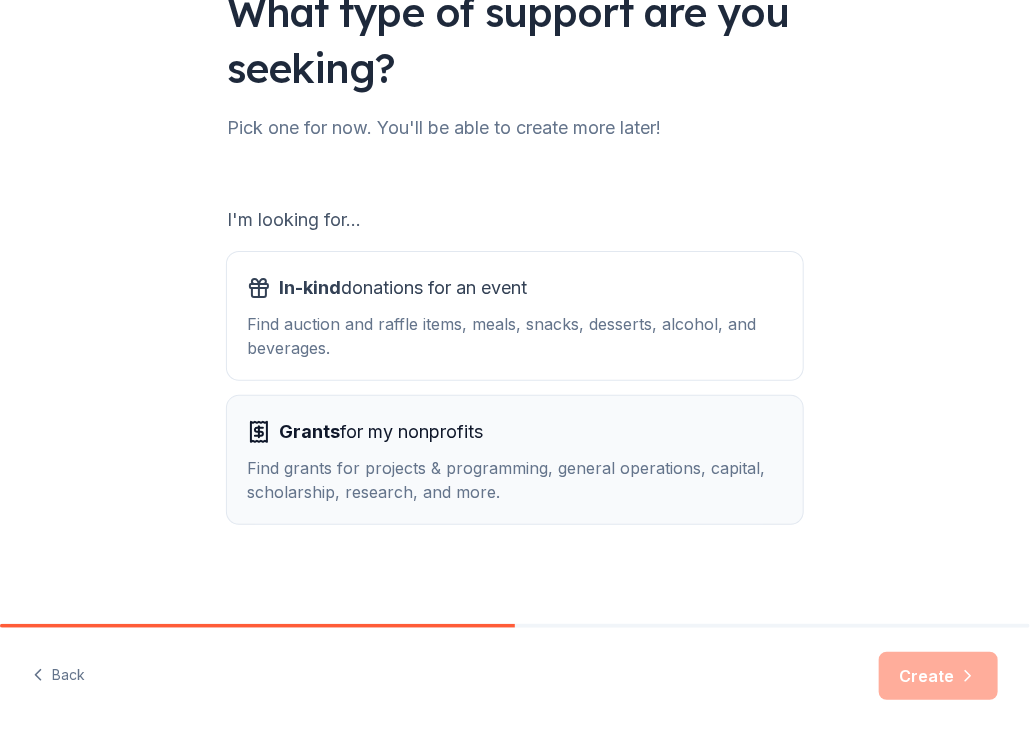 click on "Find grants for projects & programming, general operations, capital, scholarship, research, and more." at bounding box center (515, 480) 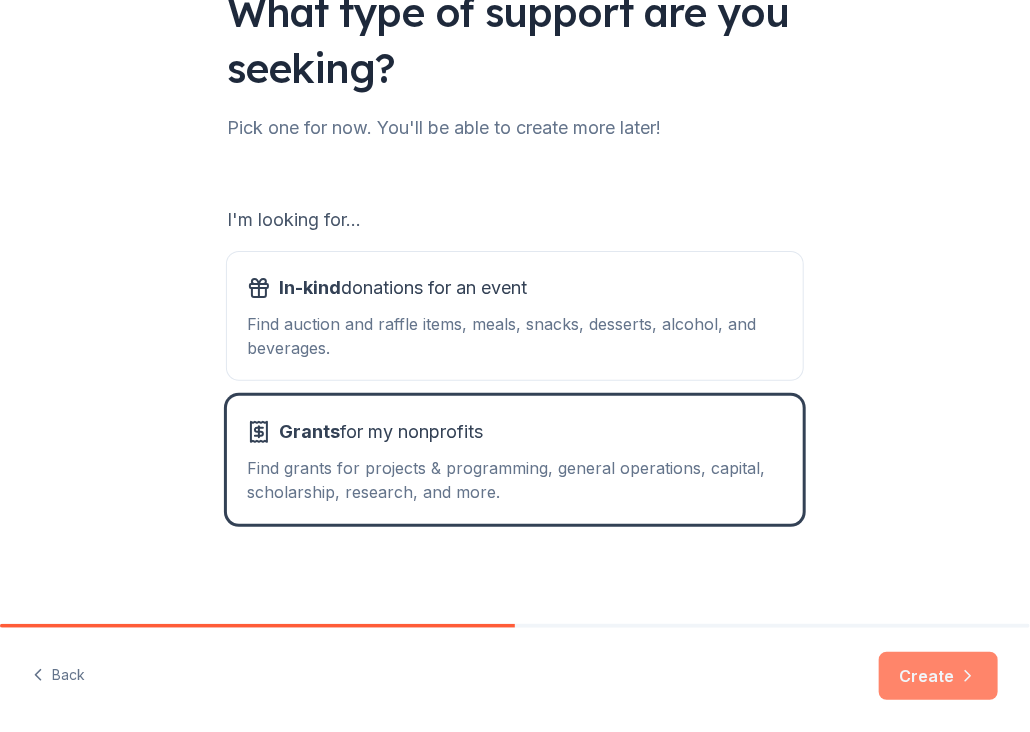 click on "Create" at bounding box center [938, 676] 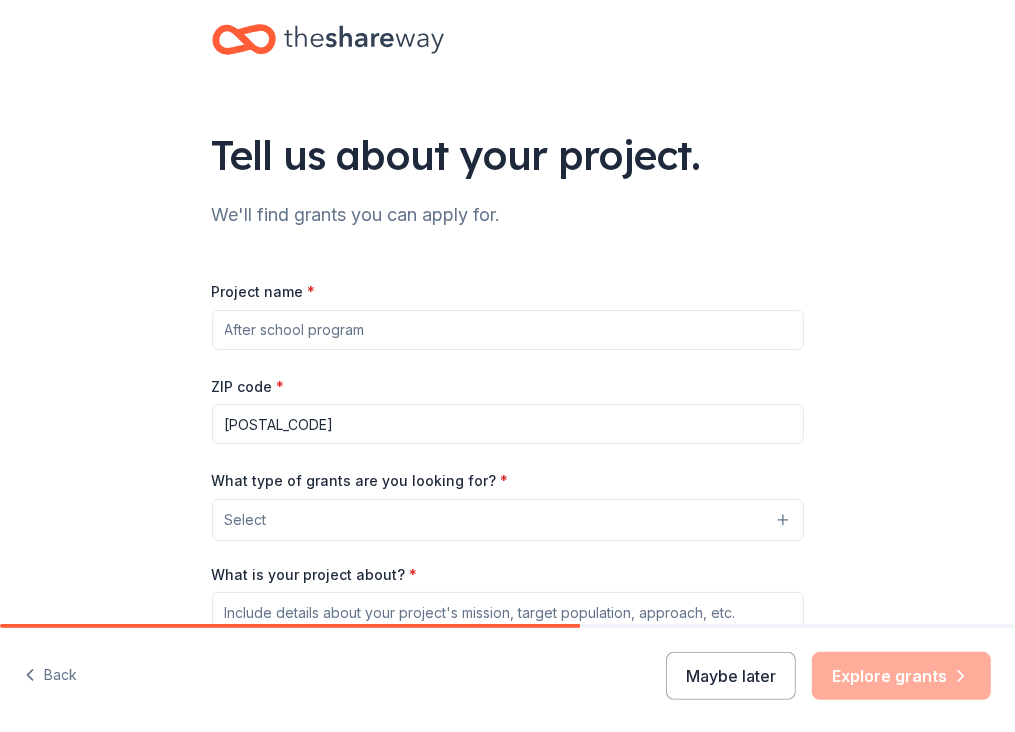 click on "Project name *" at bounding box center (508, 330) 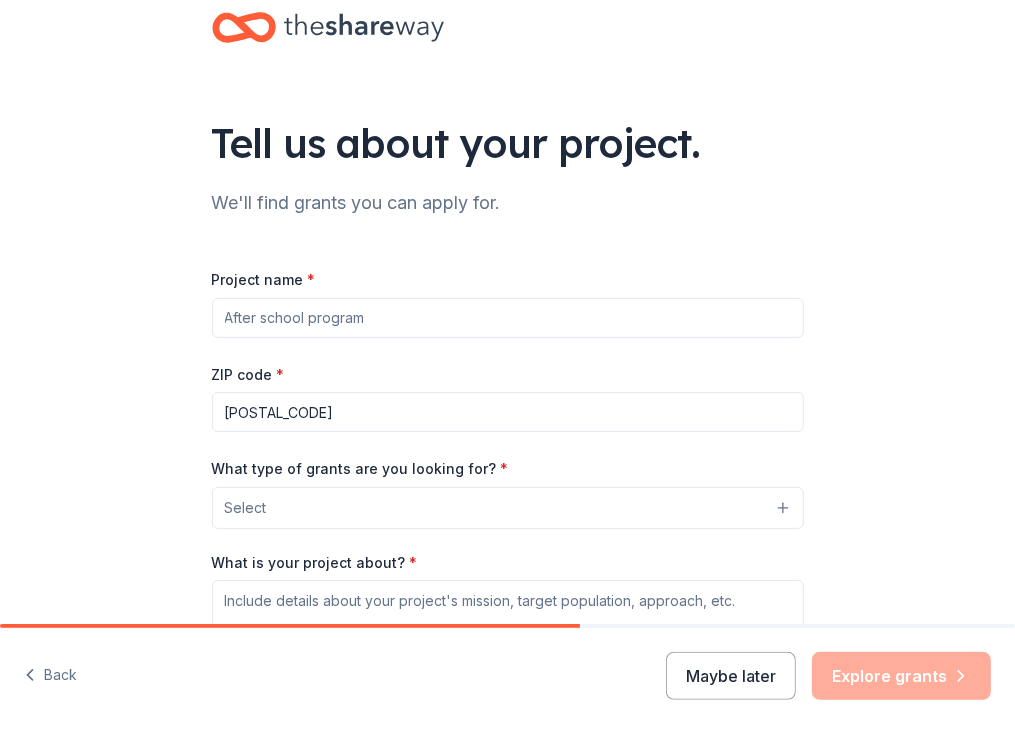 scroll, scrollTop: 0, scrollLeft: 0, axis: both 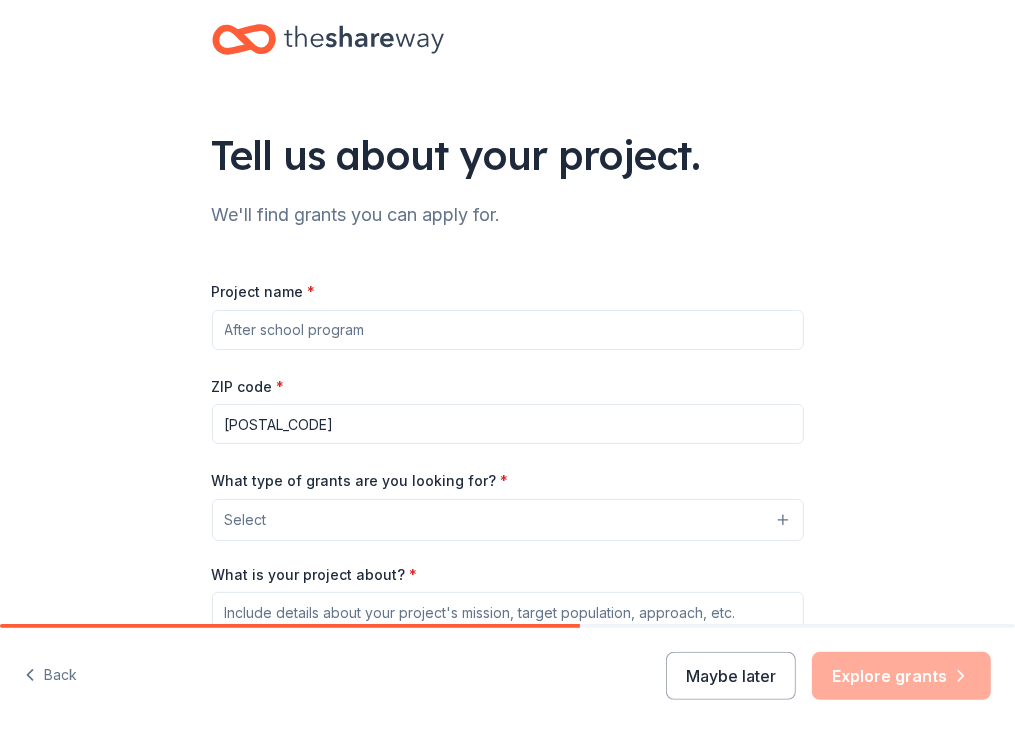 click on "Project name *" at bounding box center [508, 330] 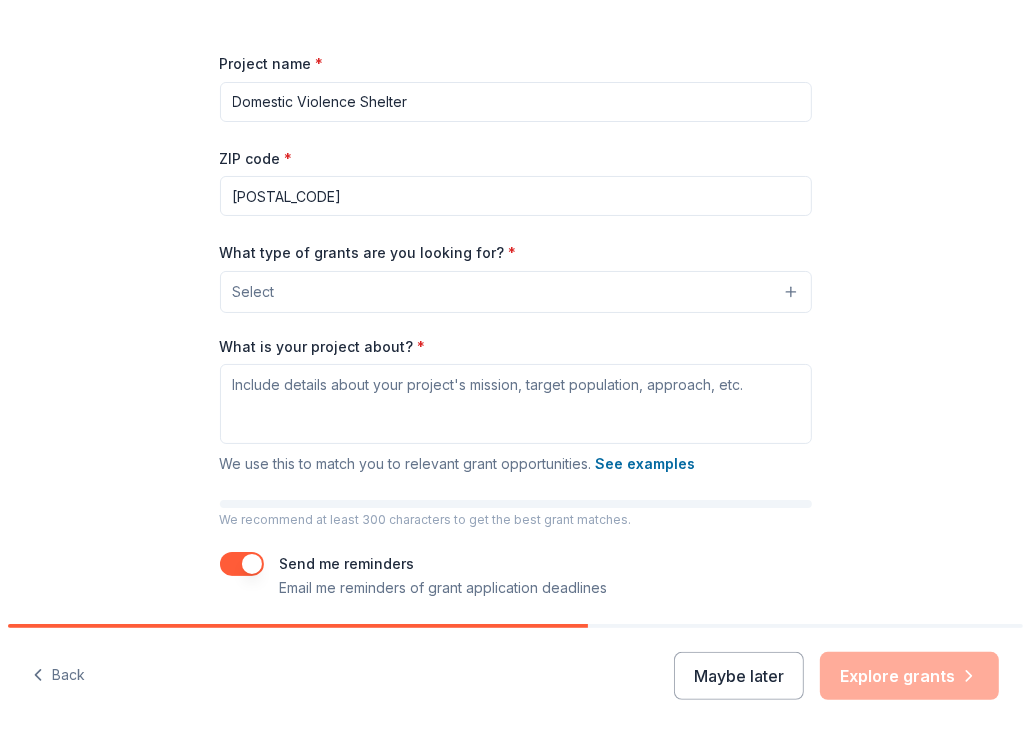 scroll, scrollTop: 230, scrollLeft: 0, axis: vertical 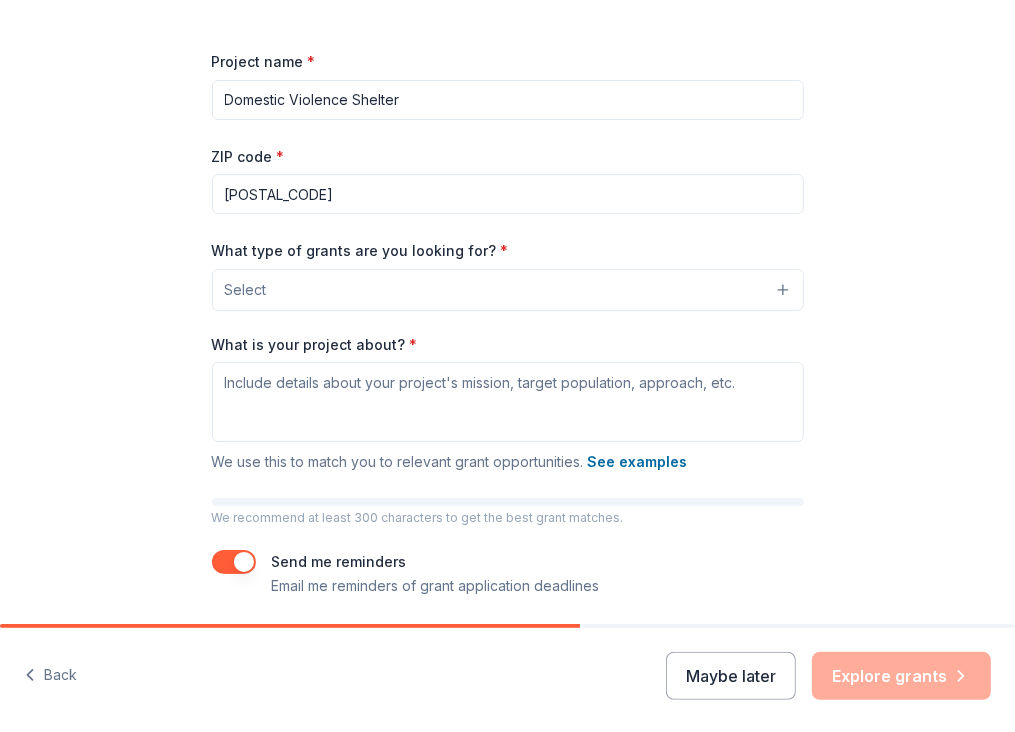 type on "Domestic Violence Shelter" 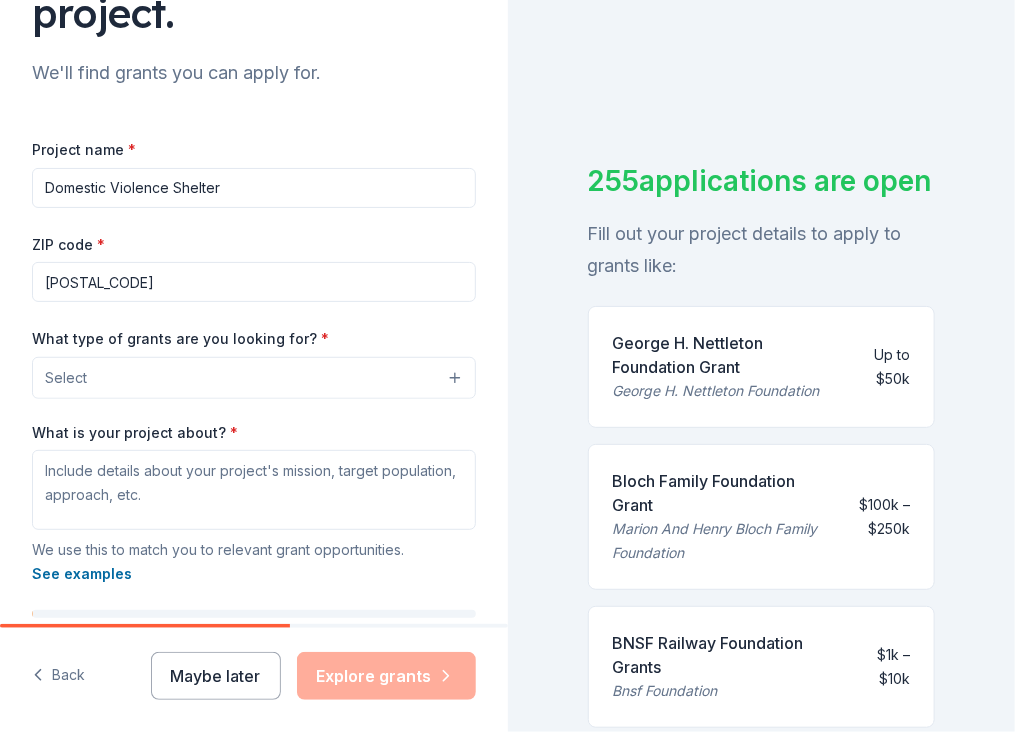 click on "Select" at bounding box center [254, 378] 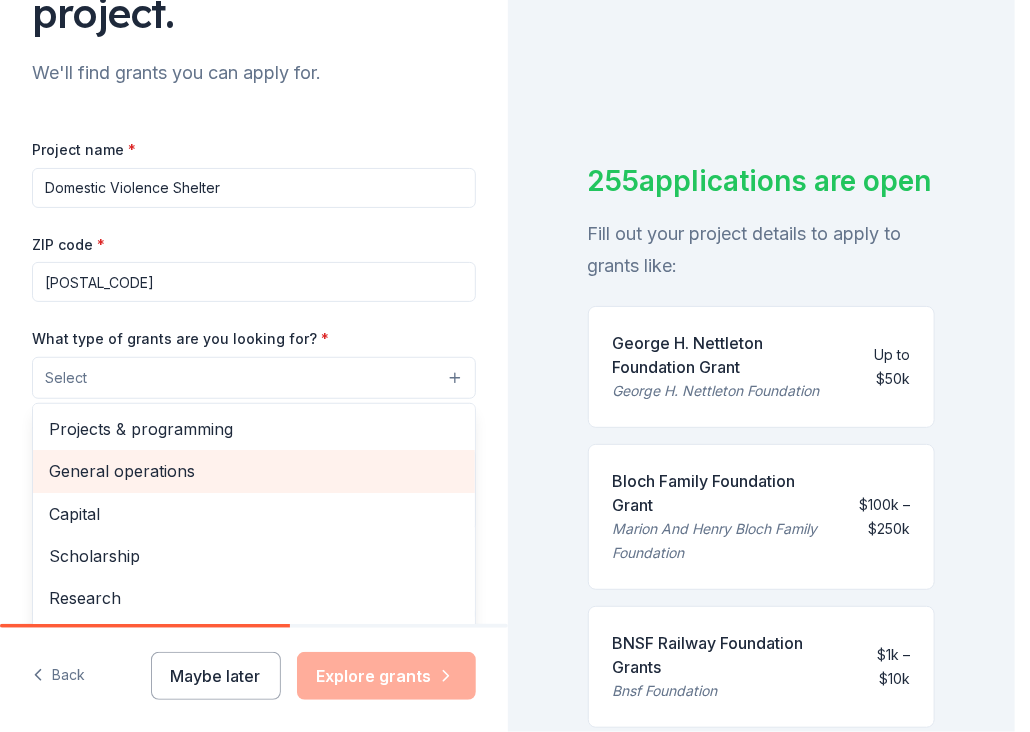 click on "General operations" at bounding box center (254, 471) 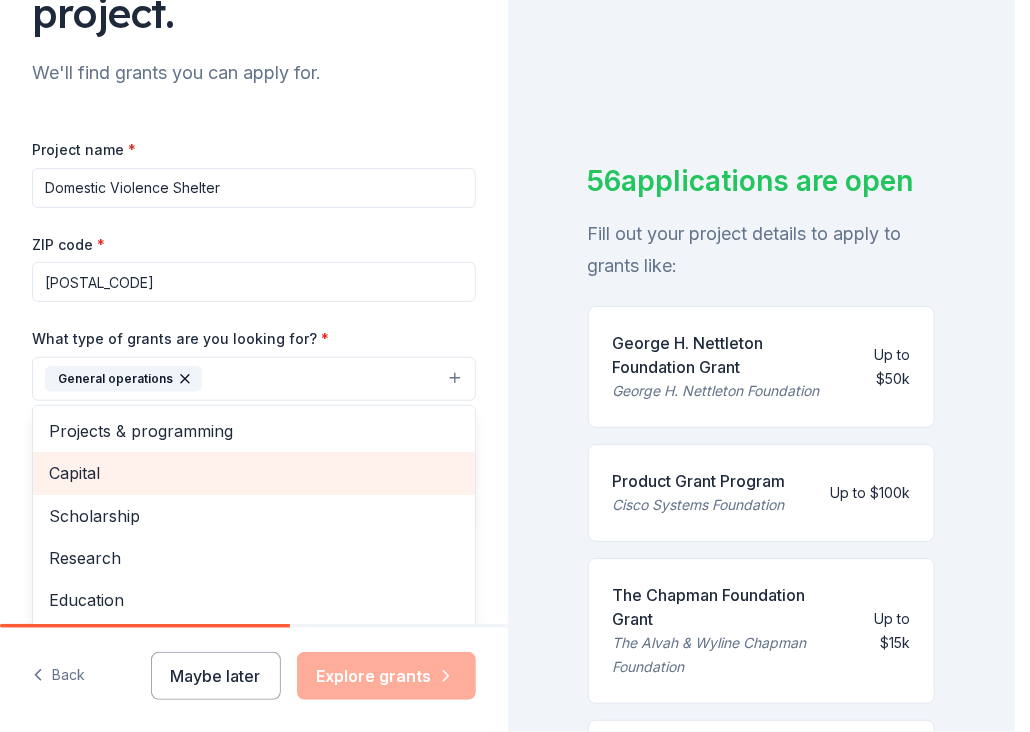 click on "Capital" at bounding box center (254, 473) 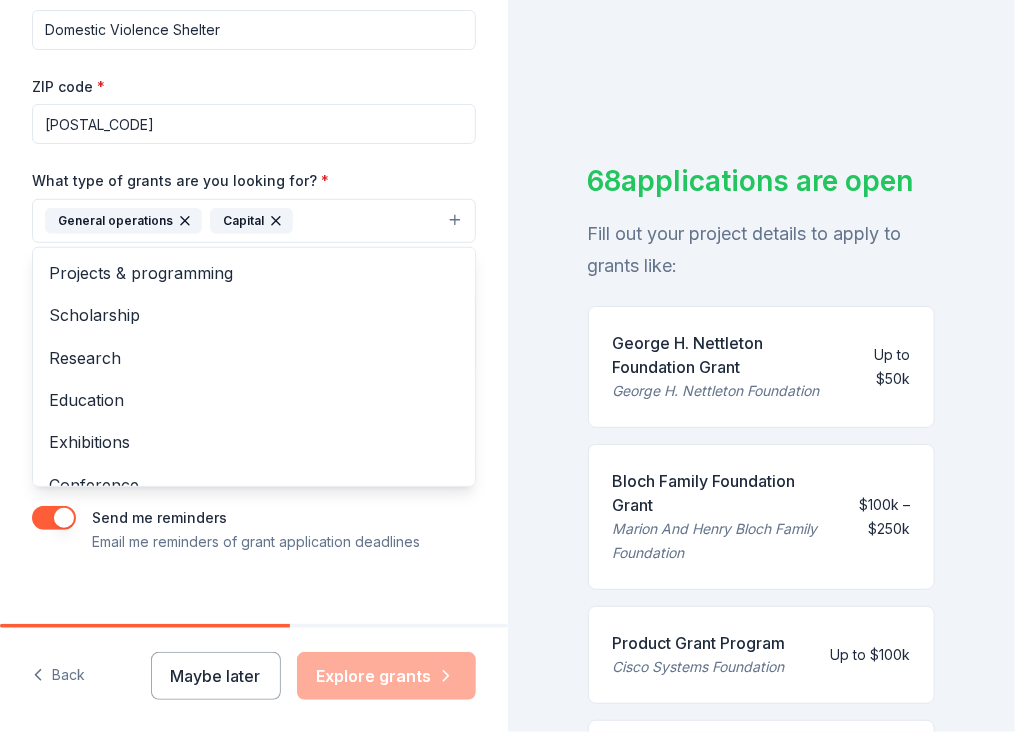 scroll, scrollTop: 414, scrollLeft: 0, axis: vertical 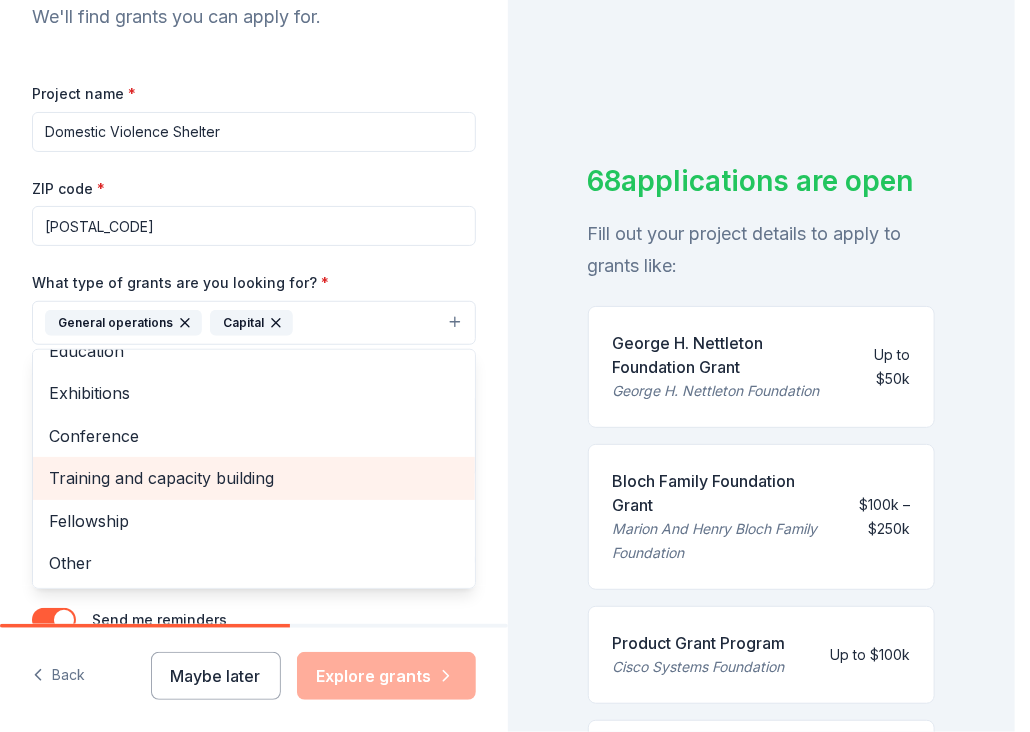 click on "Training and capacity building" at bounding box center (254, 478) 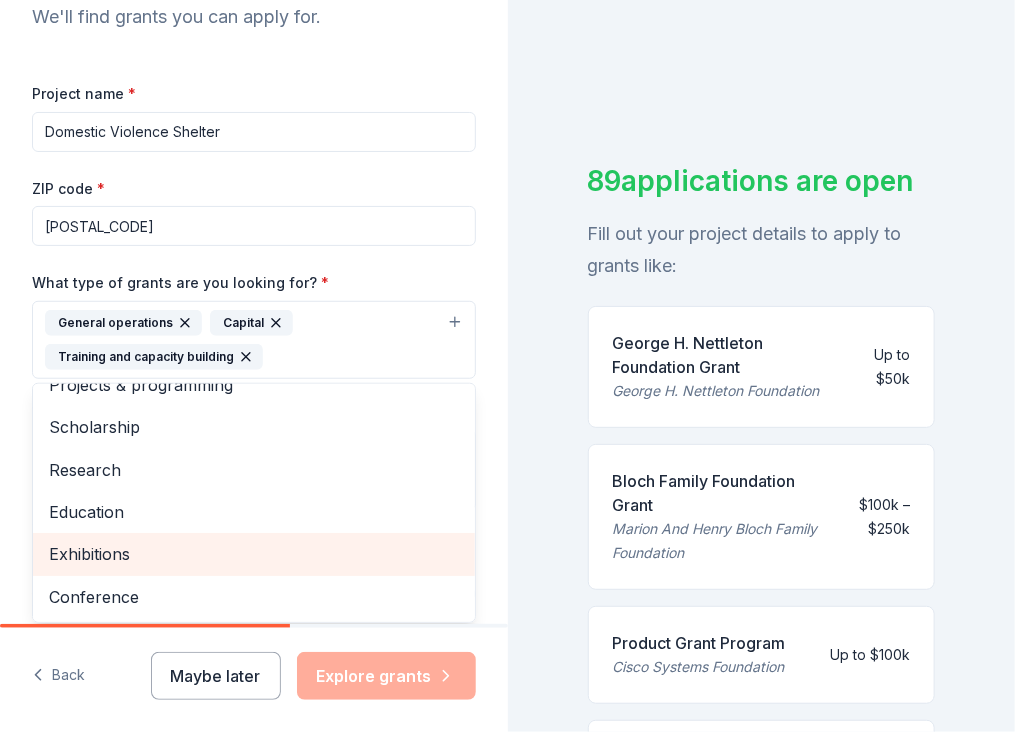 scroll, scrollTop: 0, scrollLeft: 0, axis: both 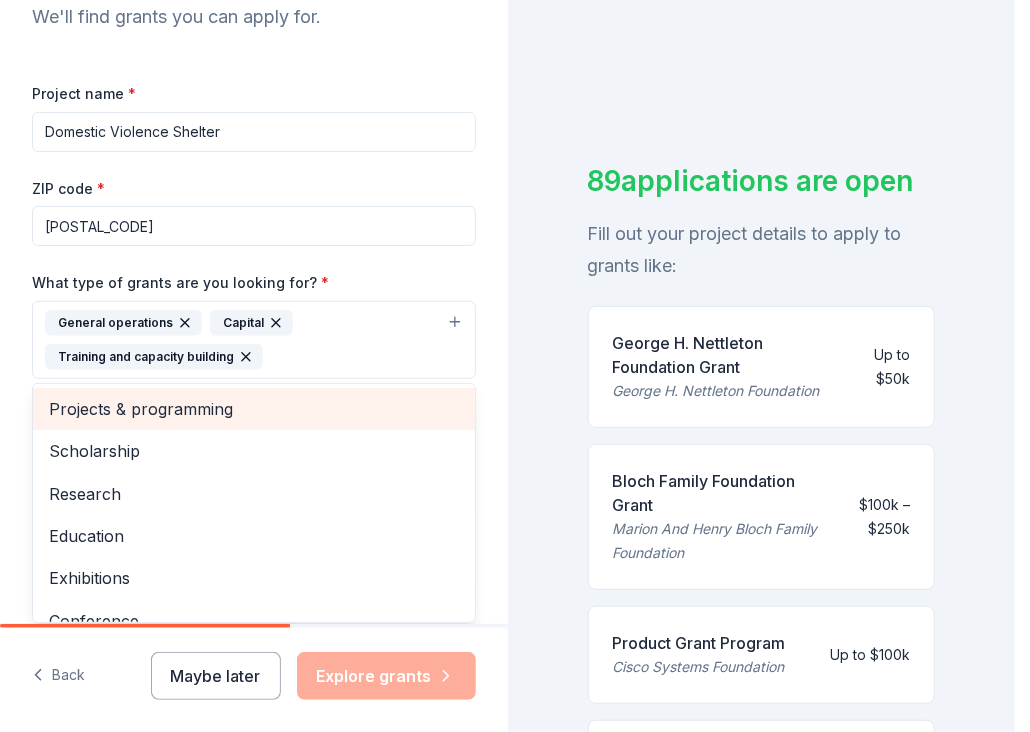 click on "Projects & programming" at bounding box center (254, 409) 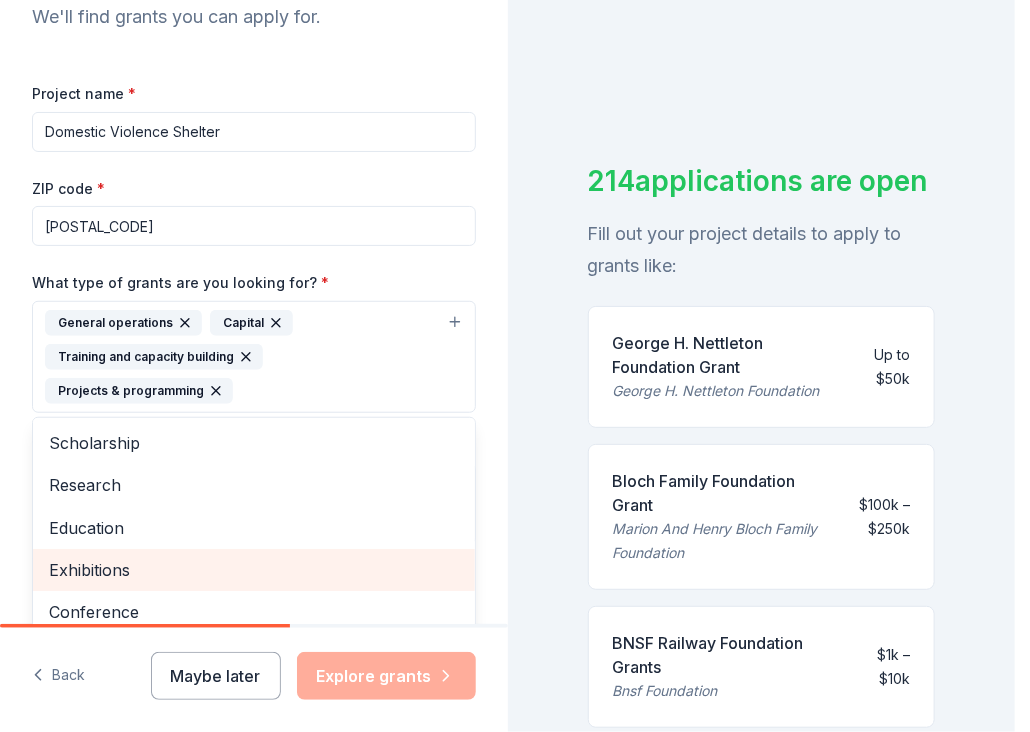 scroll, scrollTop: 66, scrollLeft: 0, axis: vertical 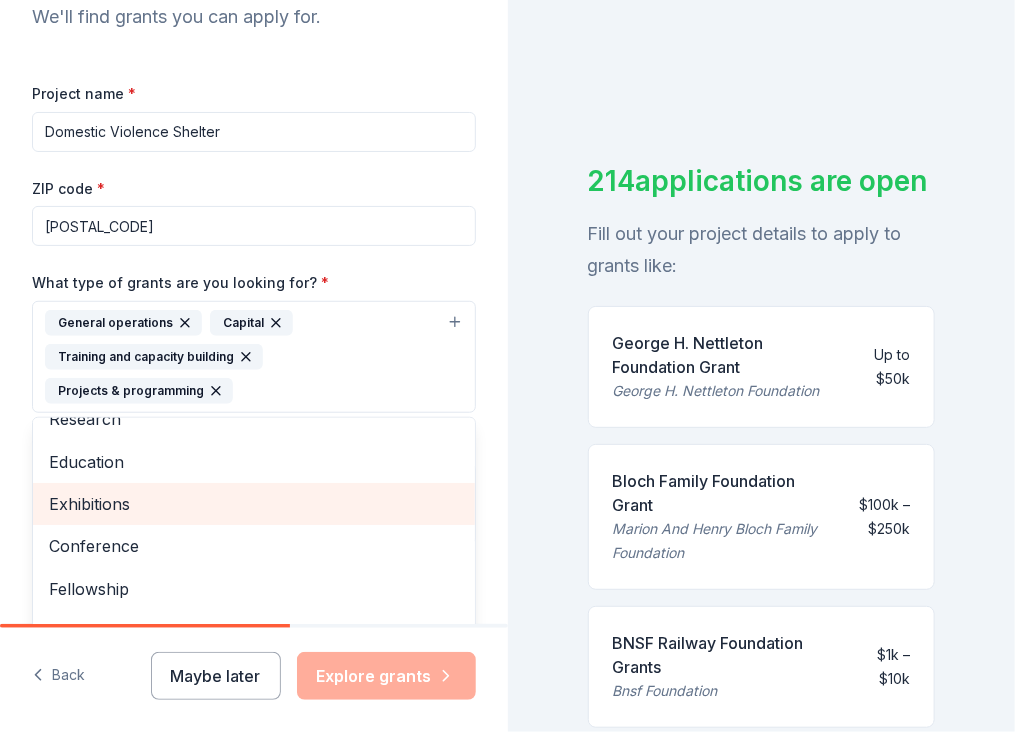 click on "Exhibitions" at bounding box center (254, 504) 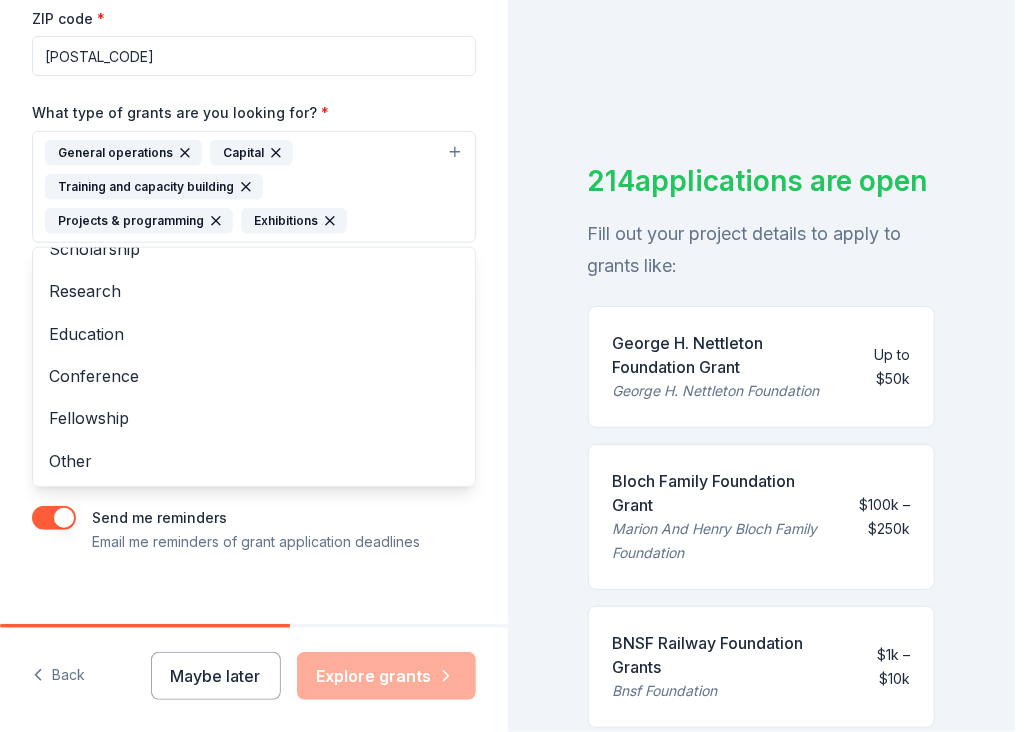 scroll, scrollTop: 481, scrollLeft: 0, axis: vertical 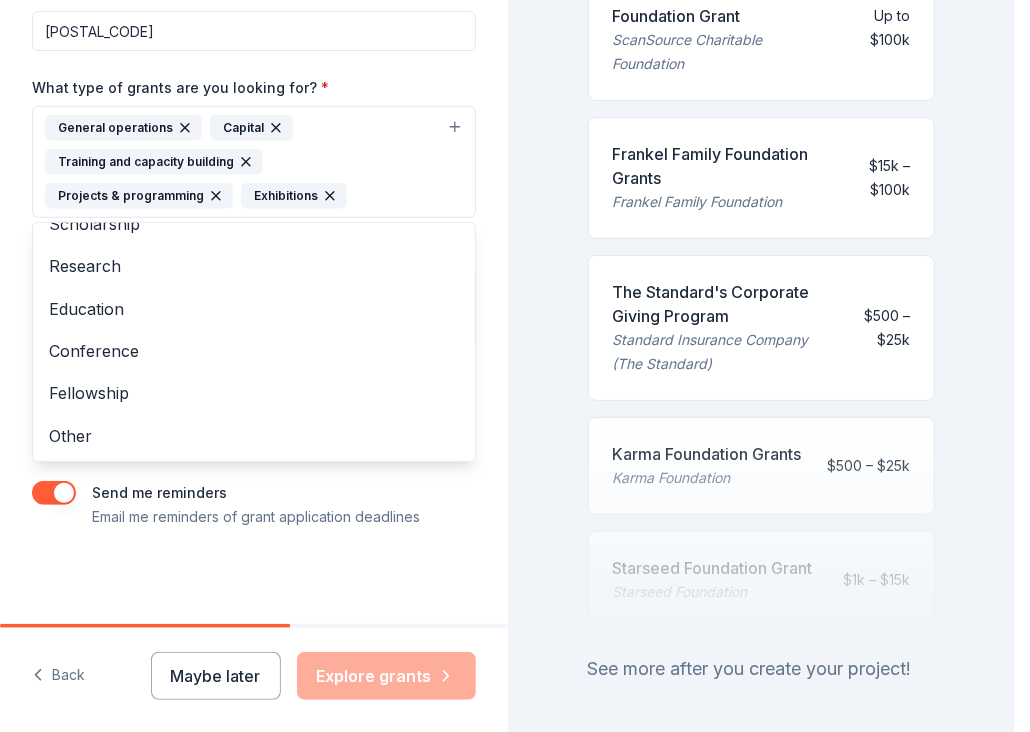 drag, startPoint x: 1008, startPoint y: 253, endPoint x: 1000, endPoint y: 641, distance: 388.08246 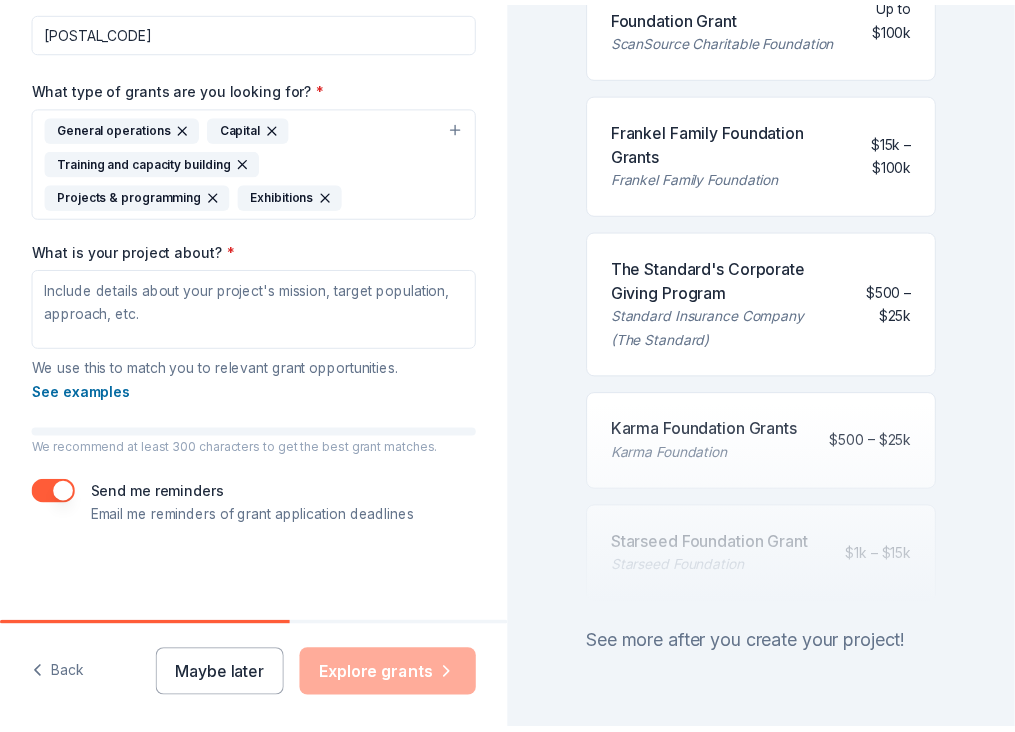 scroll, scrollTop: 1153, scrollLeft: 0, axis: vertical 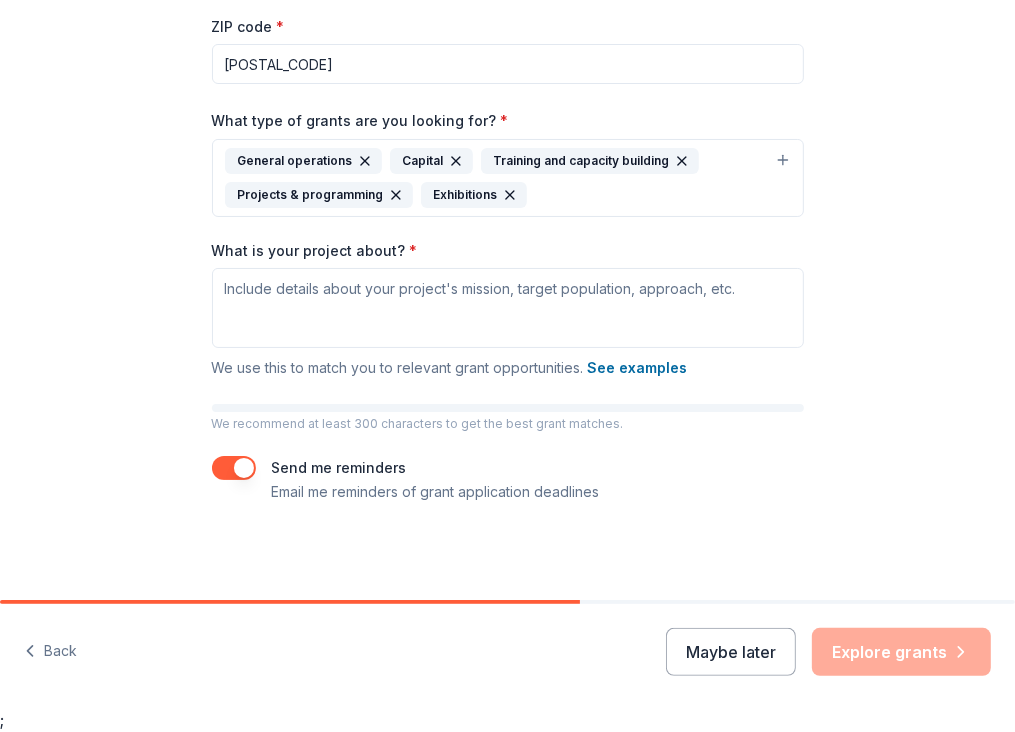 click on "Maybe later Explore grants" at bounding box center [828, 652] 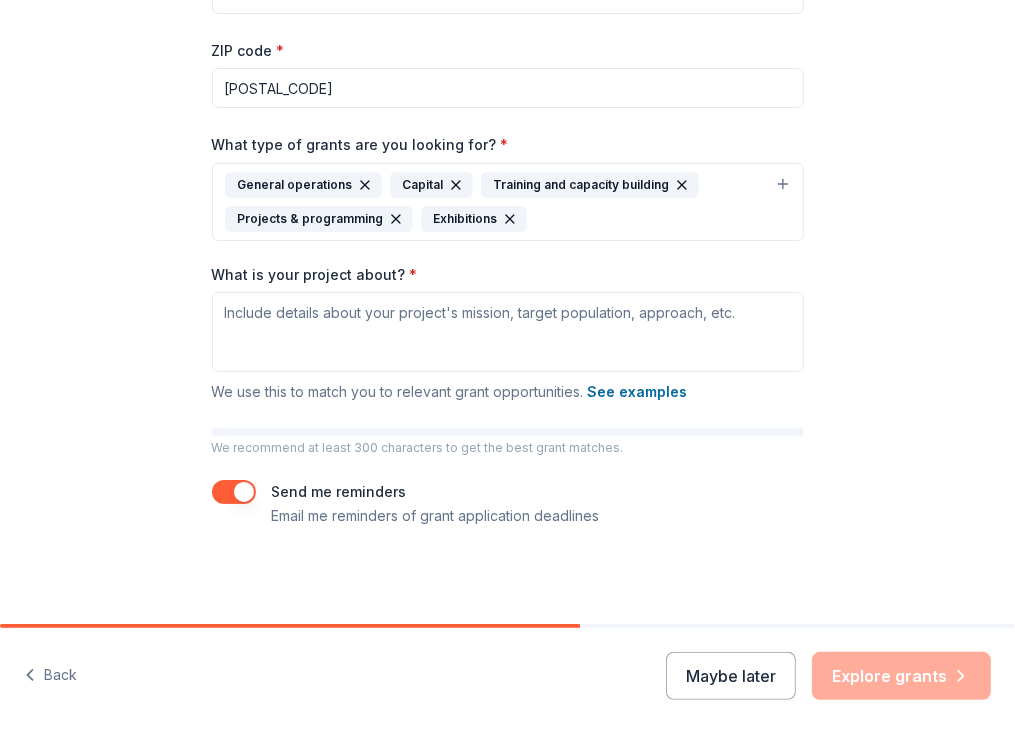 click on "George H. Nettleton Foundation Grant" at bounding box center (0, 0) 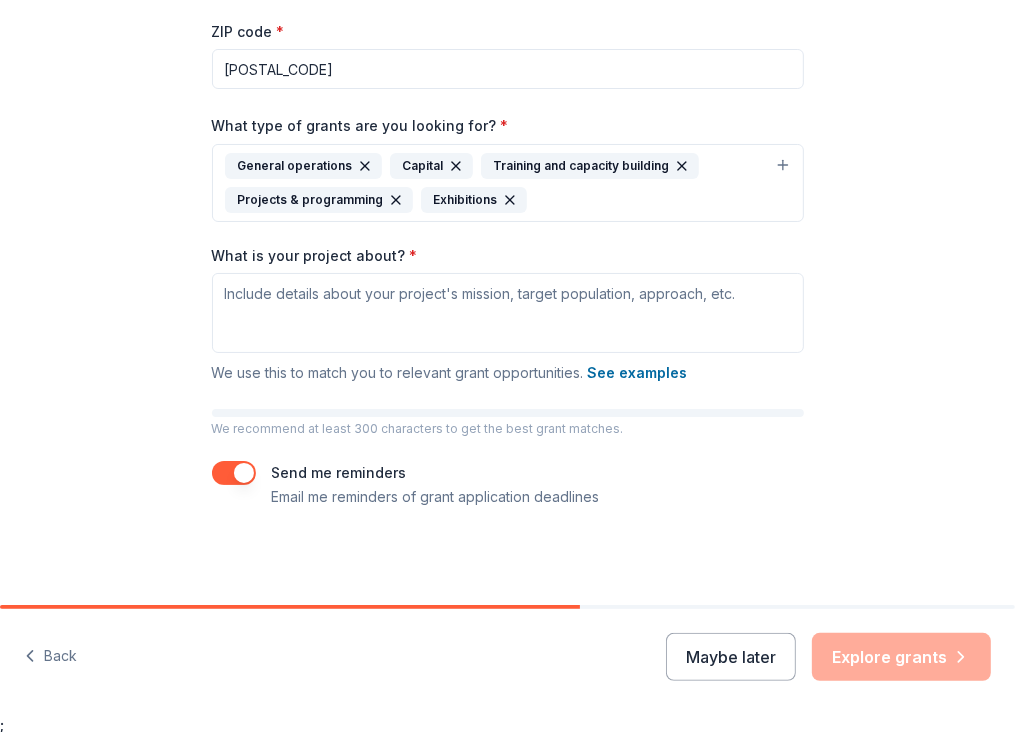 scroll, scrollTop: 24, scrollLeft: 0, axis: vertical 